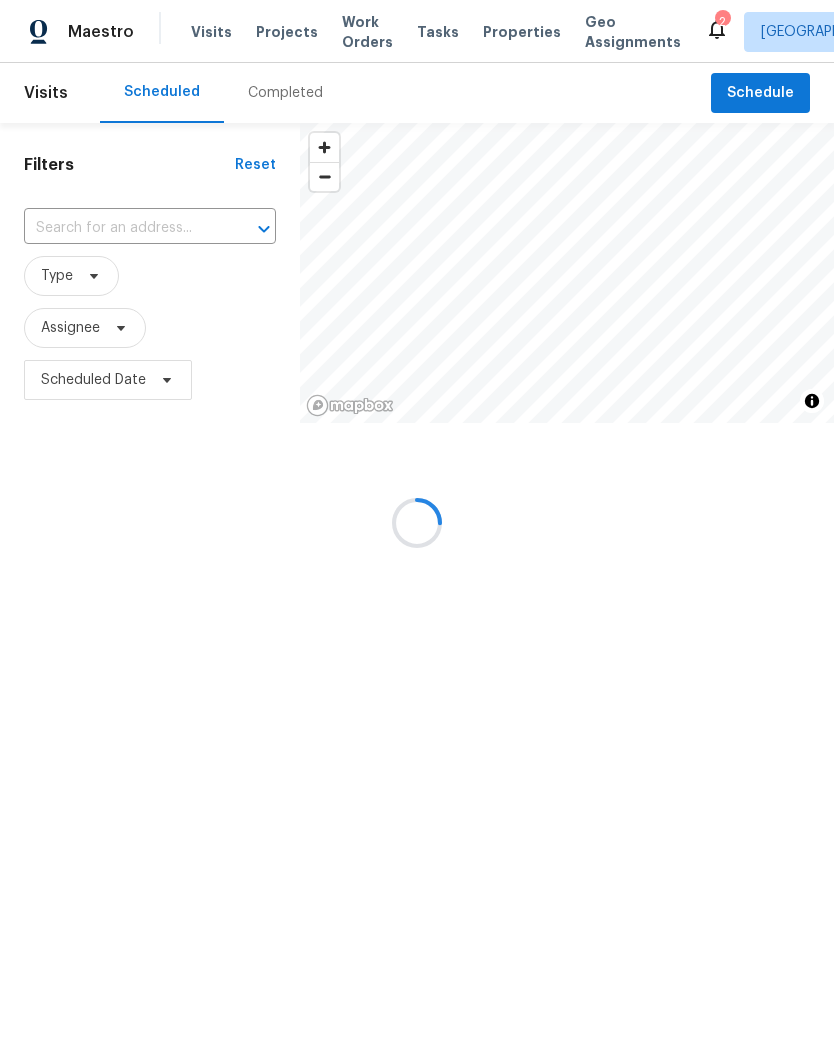 scroll, scrollTop: 0, scrollLeft: 0, axis: both 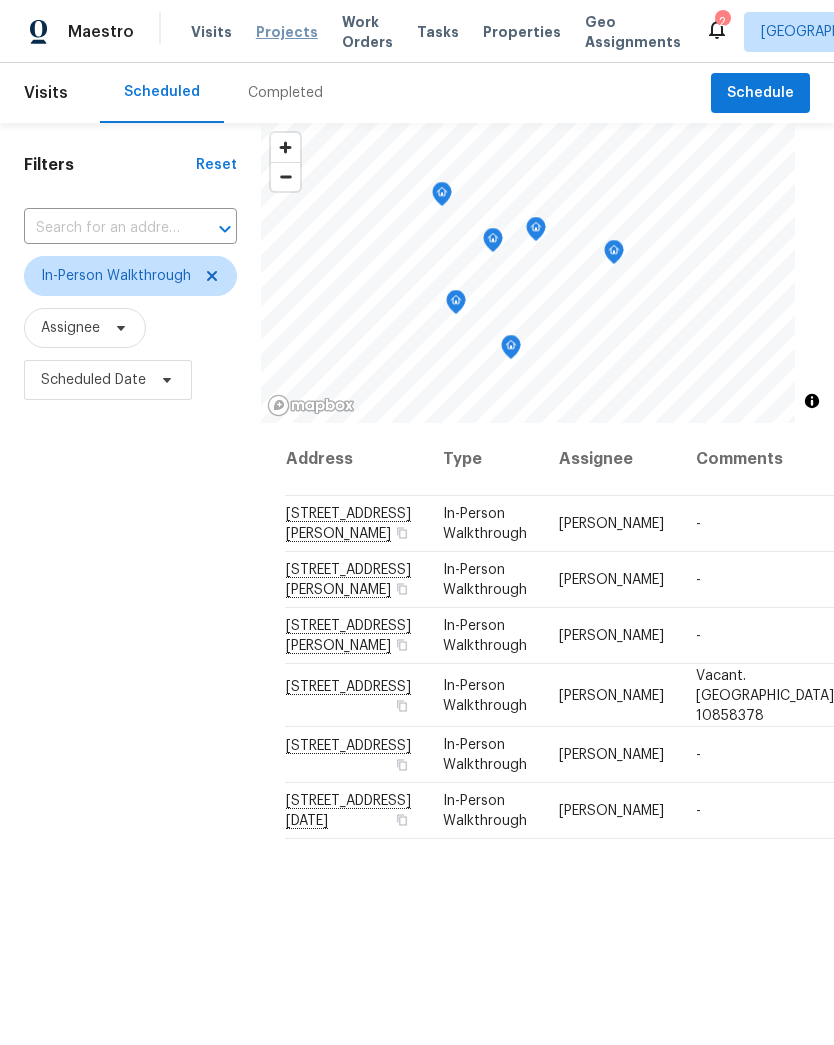 click on "Projects" at bounding box center [287, 32] 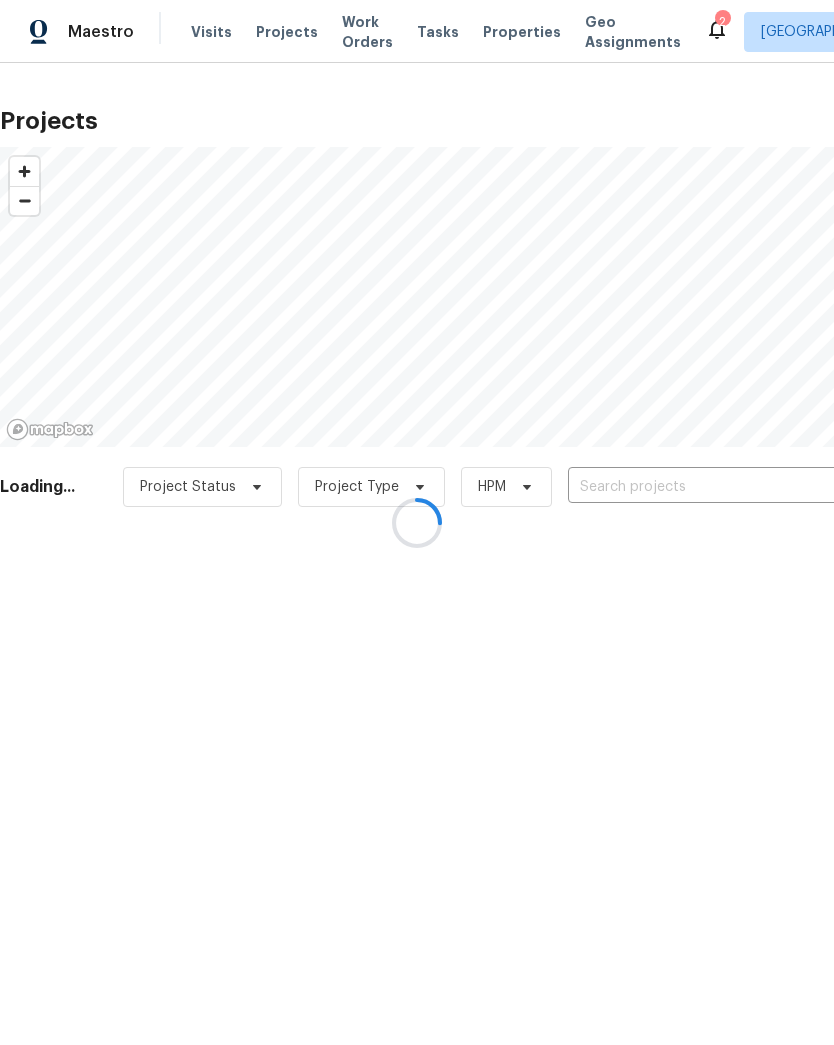 click at bounding box center (417, 522) 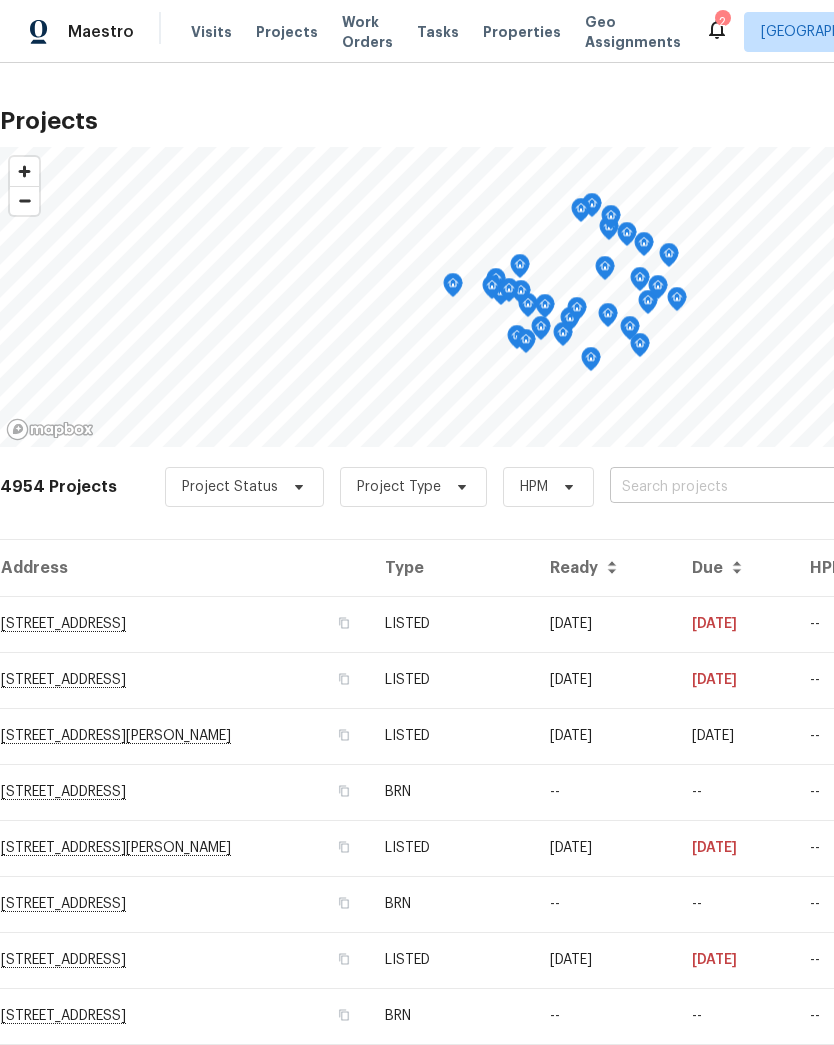 click at bounding box center [724, 487] 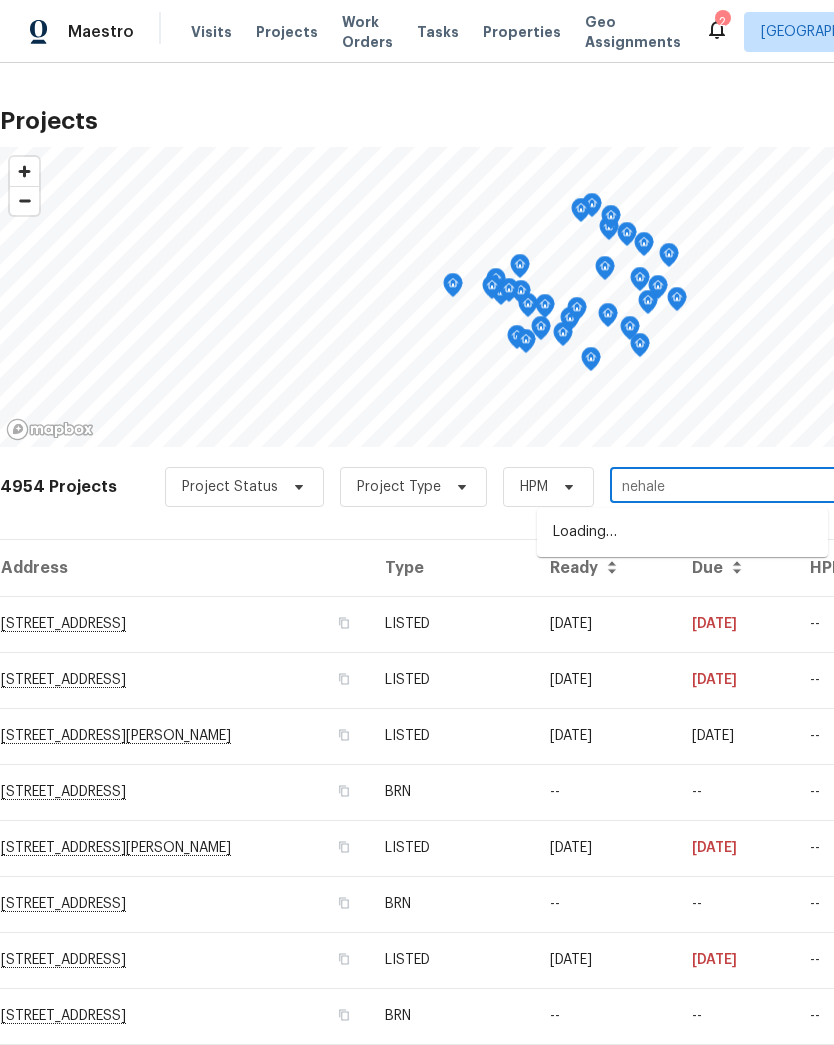 type on "nehalem" 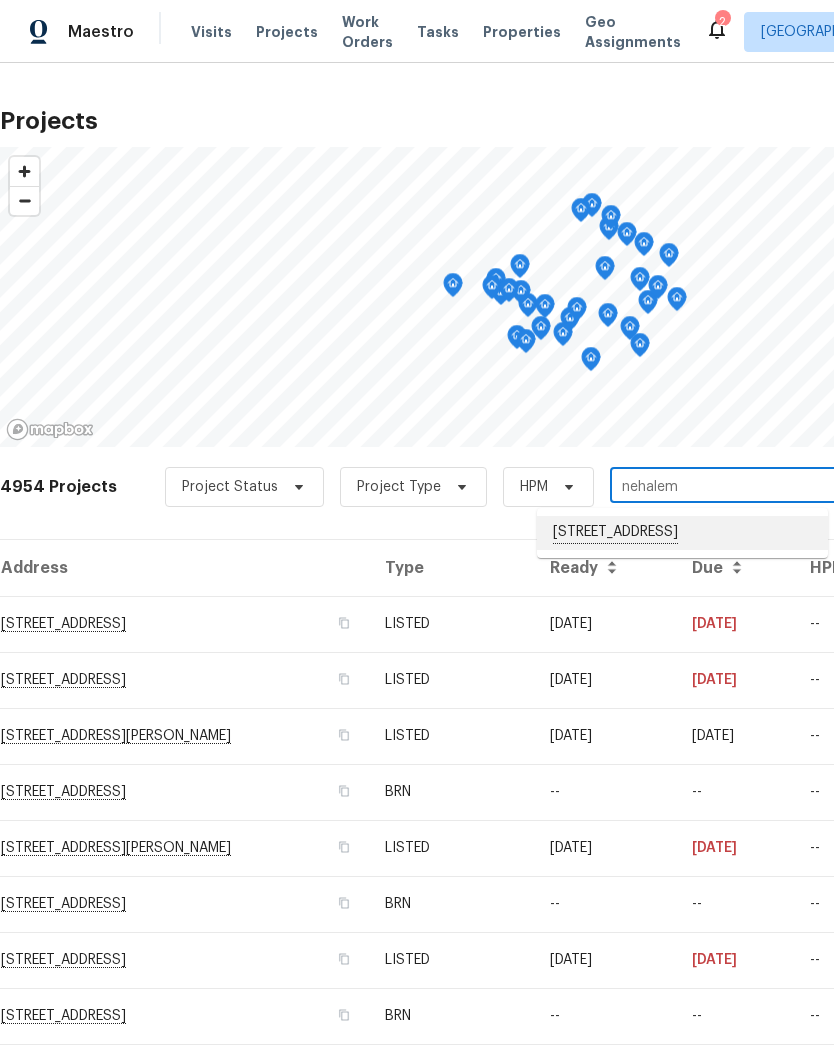 click on "[STREET_ADDRESS]" at bounding box center (682, 533) 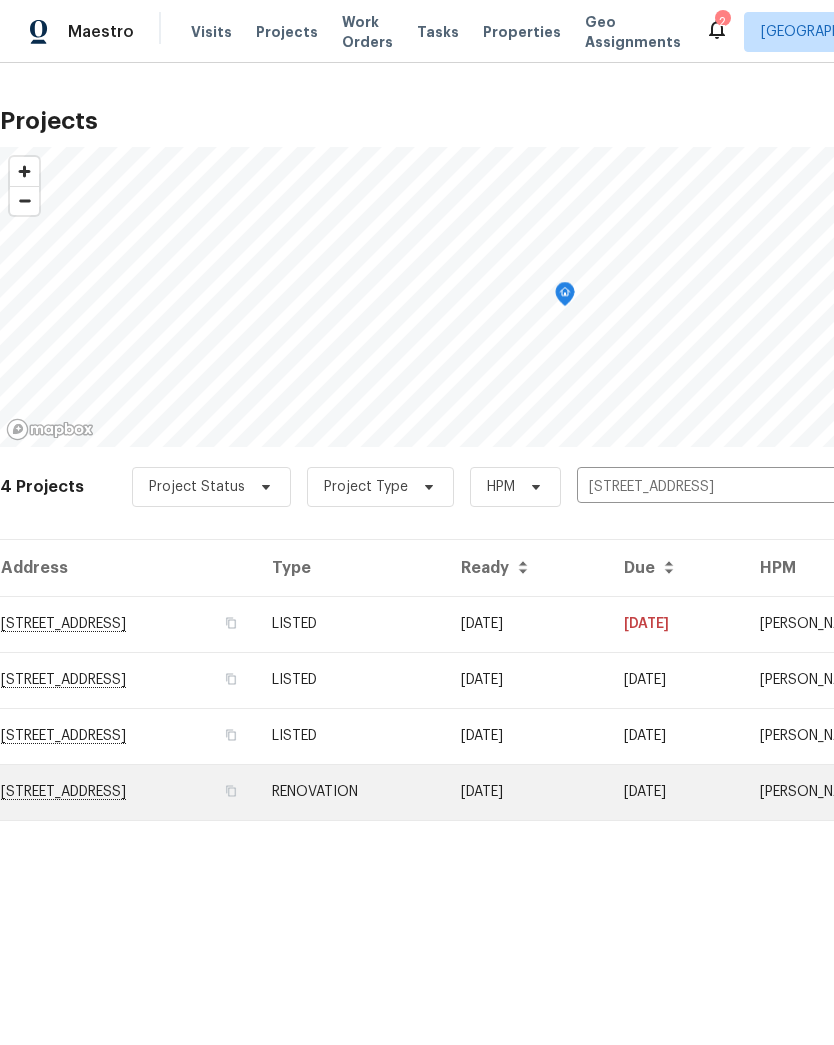 click on "RENOVATION" at bounding box center (350, 792) 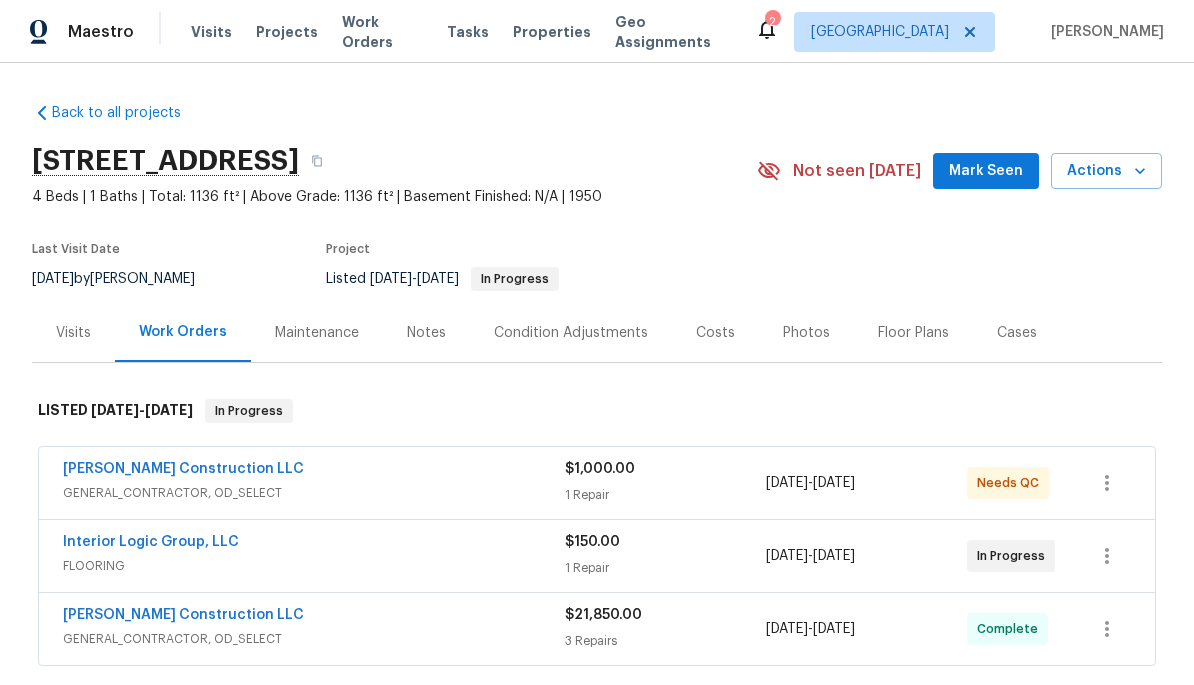 click on "$1,000.00 1 Repair" at bounding box center [665, 483] 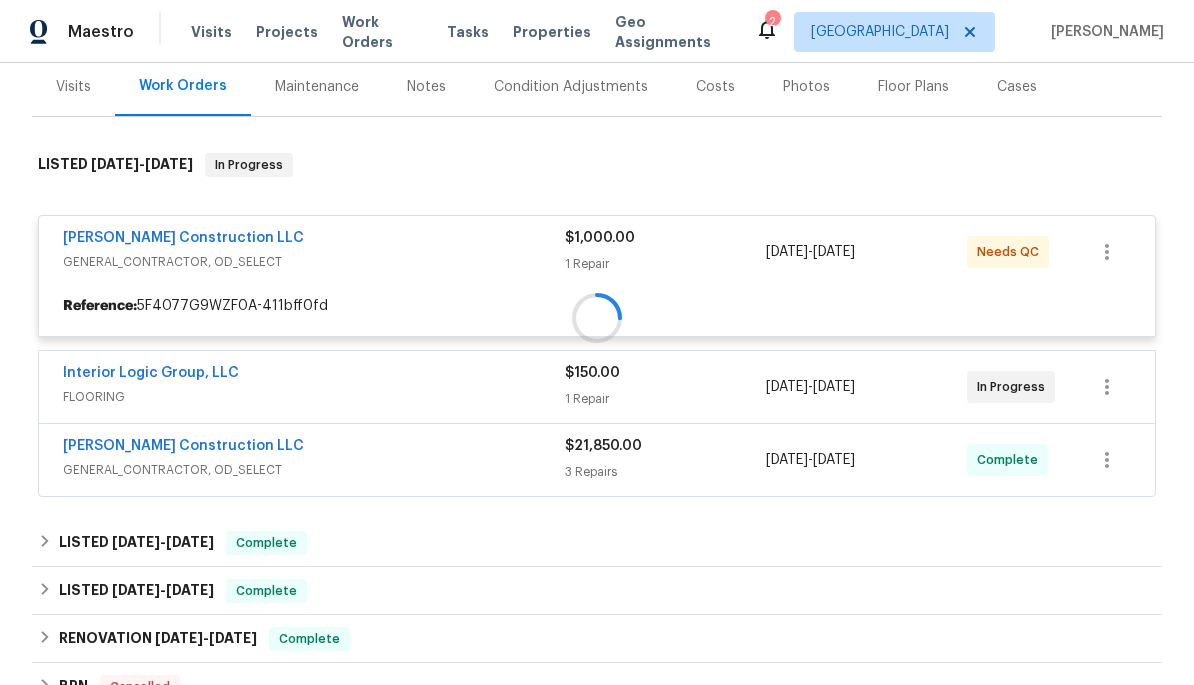 scroll, scrollTop: 259, scrollLeft: 0, axis: vertical 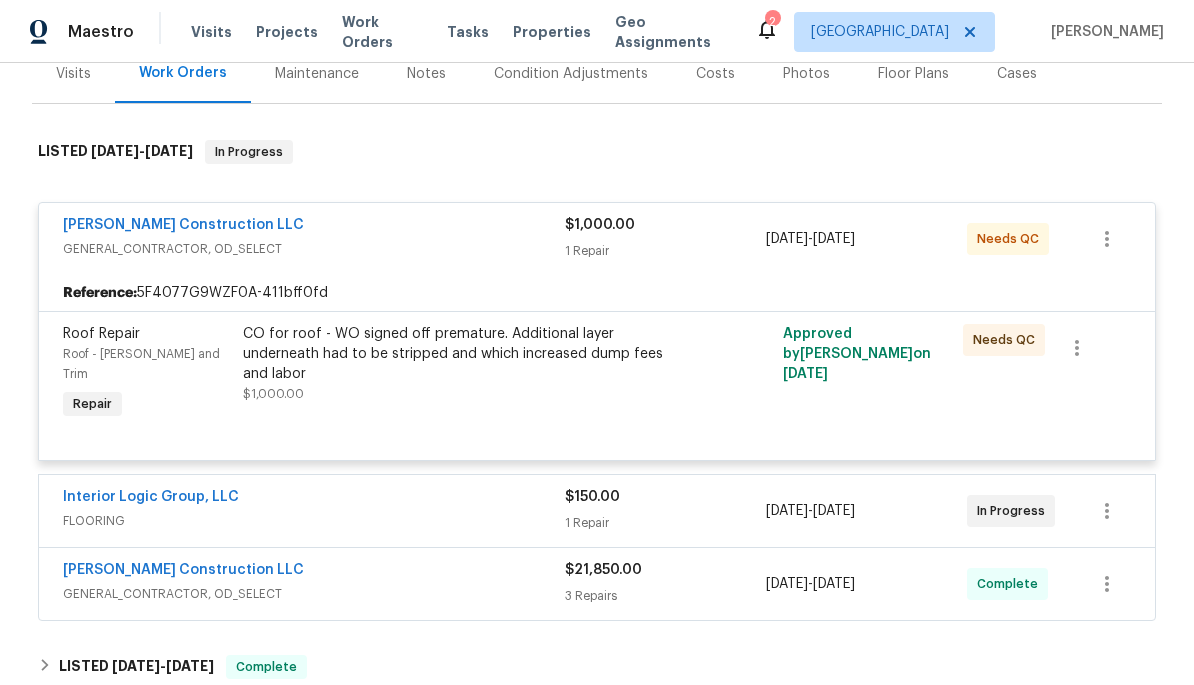 click on "CO for roof - WO signed off premature. Additional layer underneath had to be stripped and which increased dump fees and labor" at bounding box center [462, 354] 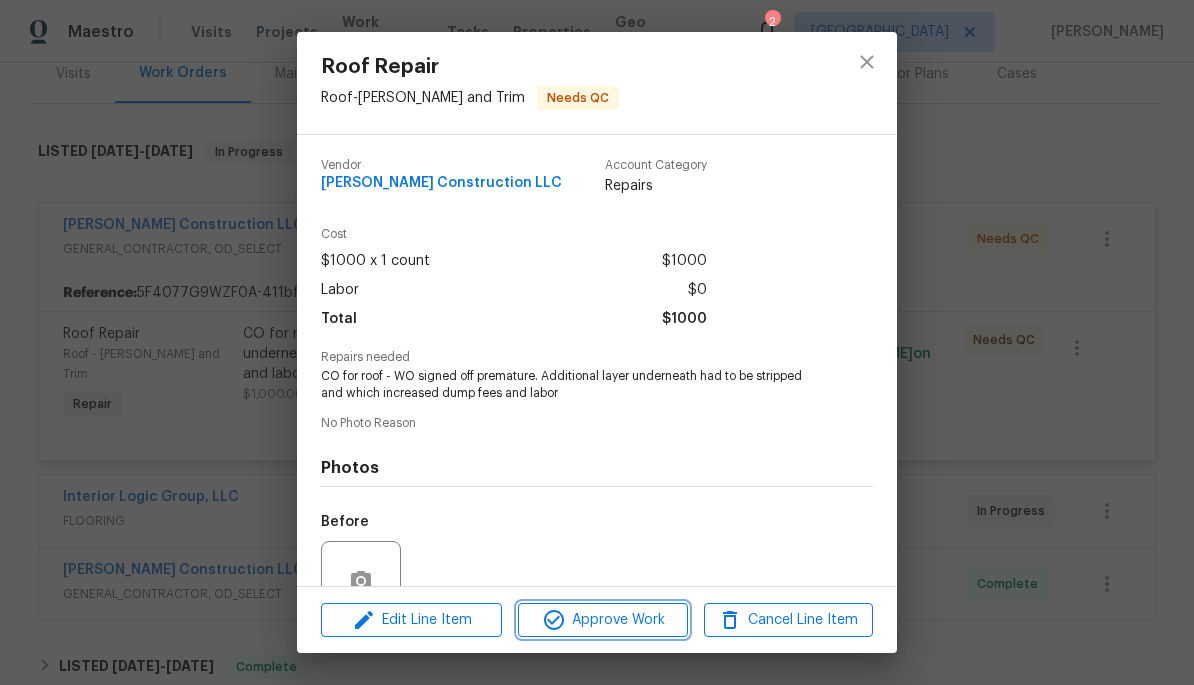 click on "Approve Work" at bounding box center (602, 620) 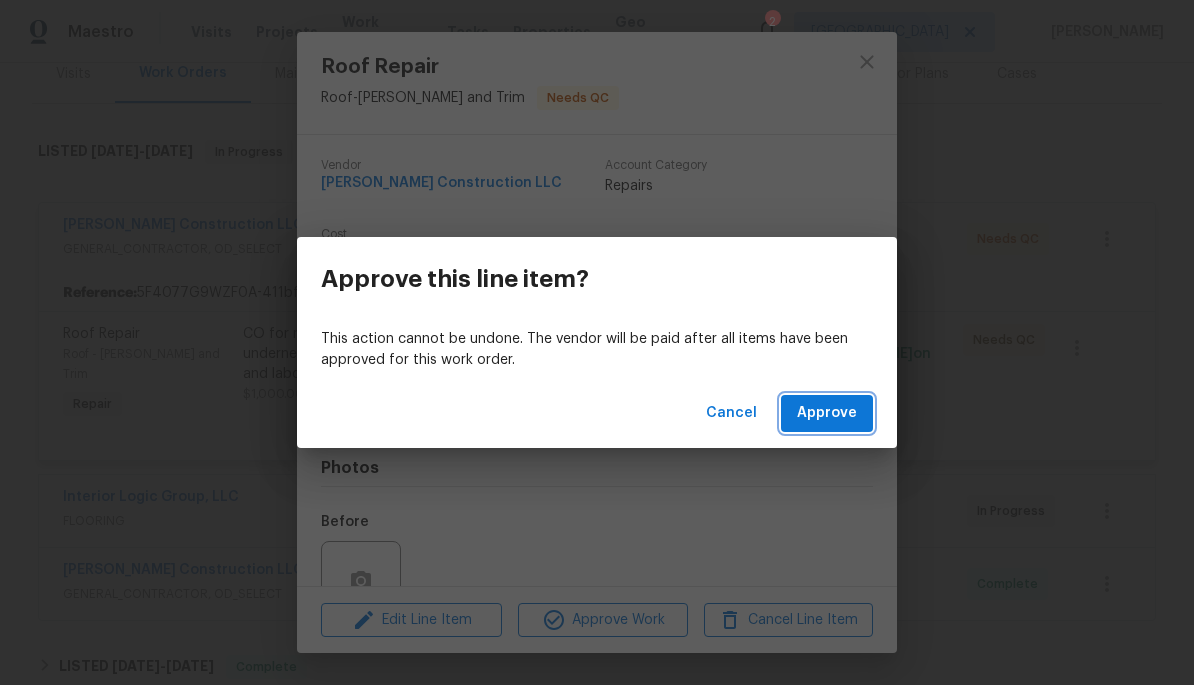 click on "Approve" at bounding box center (827, 413) 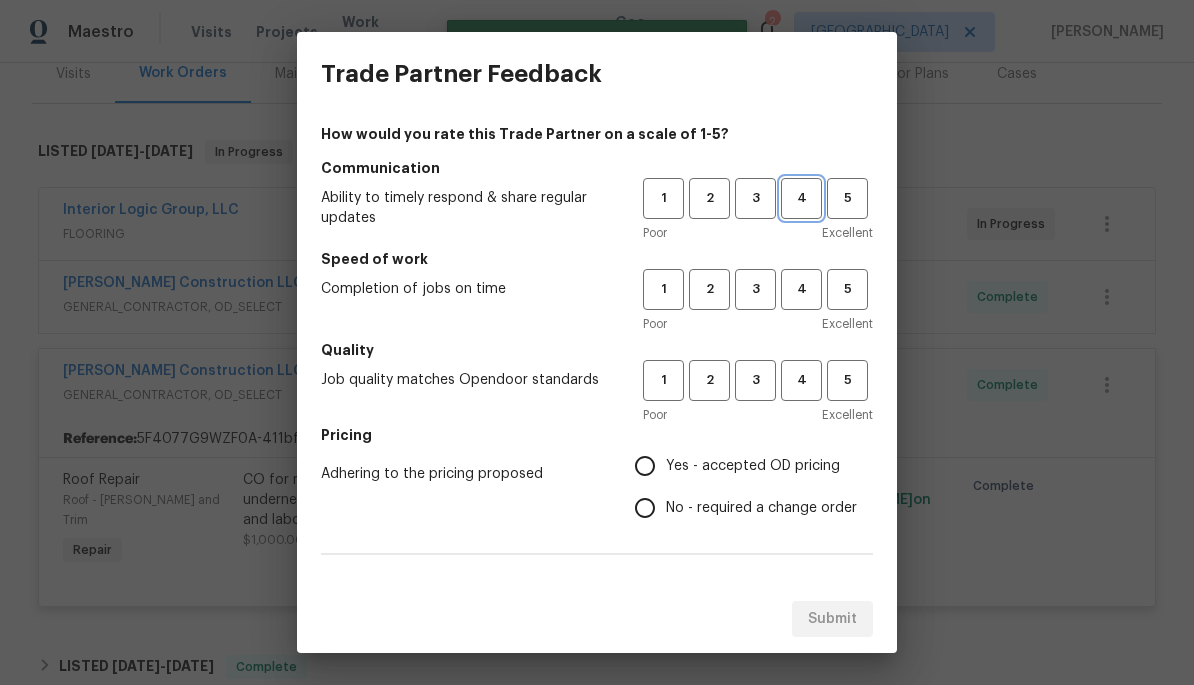 click on "4" at bounding box center (801, 198) 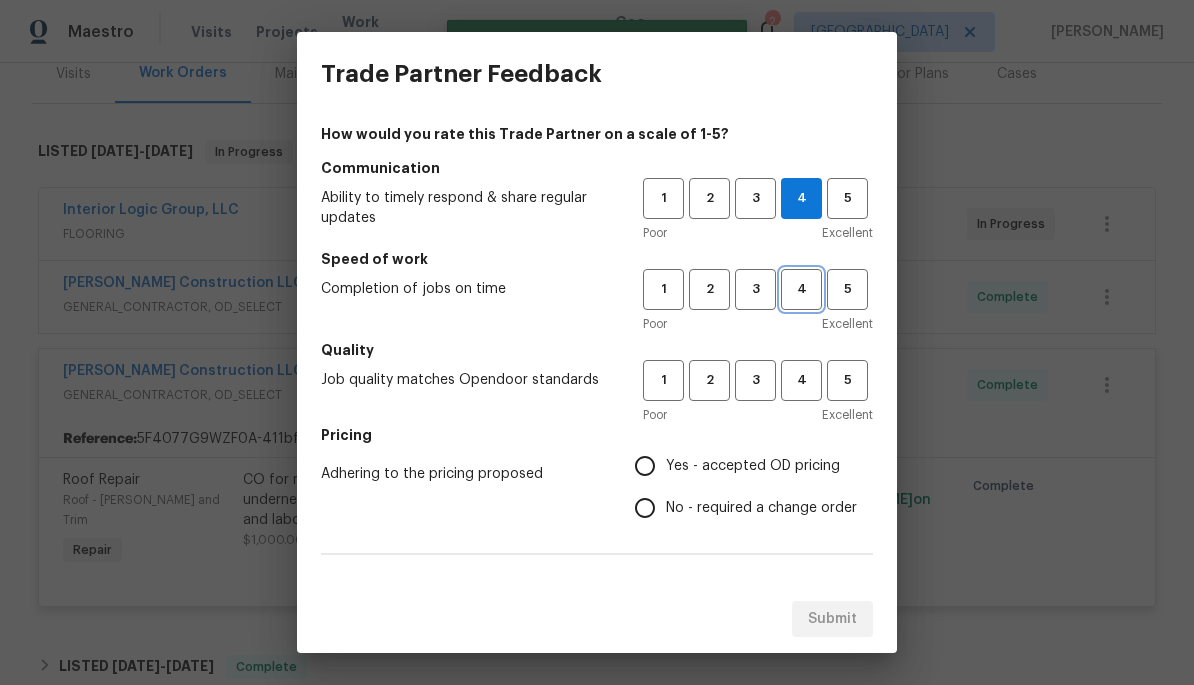 click on "4" at bounding box center [801, 289] 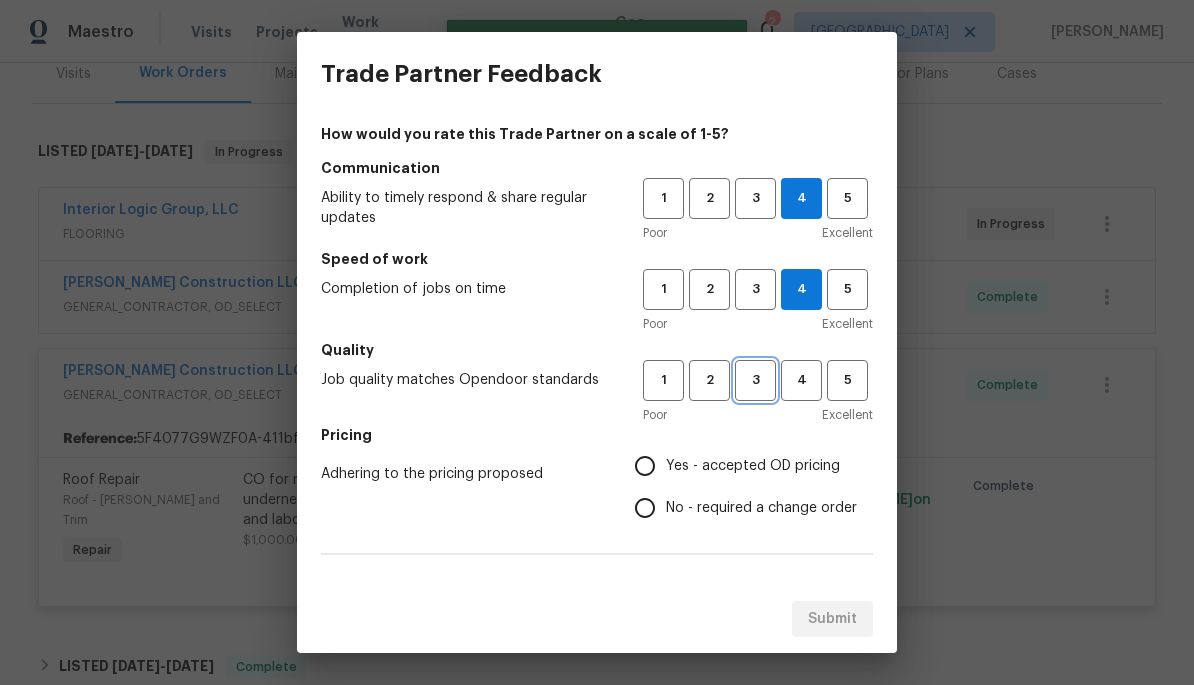 click on "3" at bounding box center [755, 380] 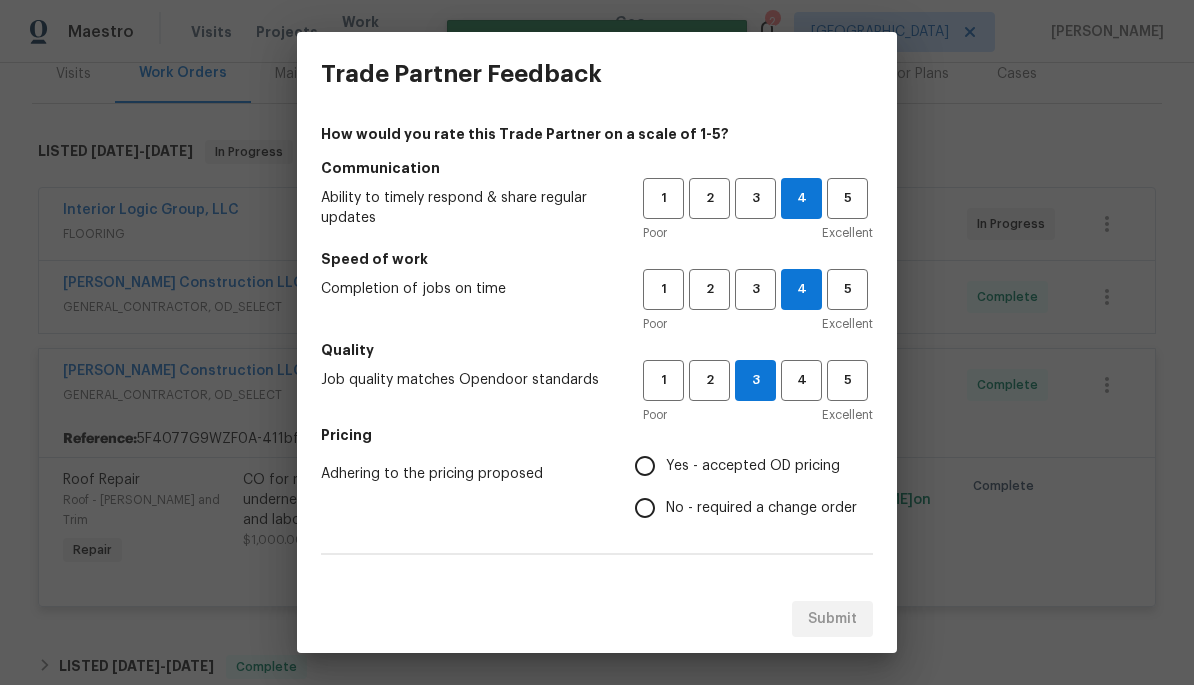click on "Yes - accepted OD pricing" at bounding box center (645, 466) 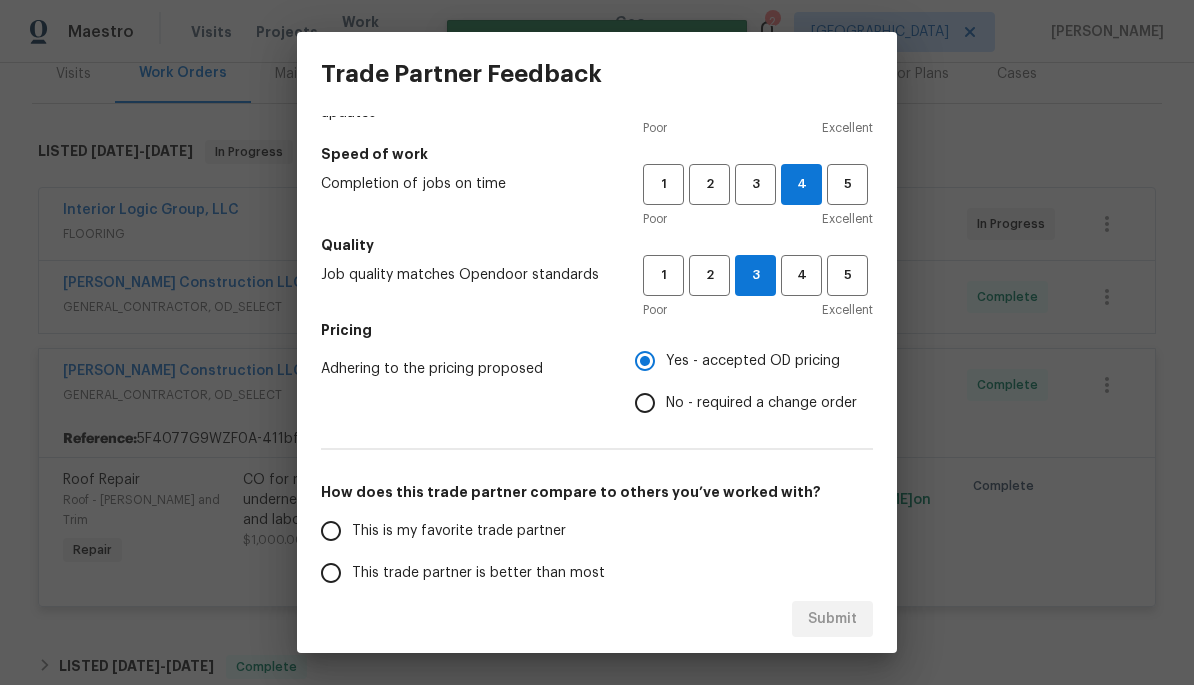 scroll, scrollTop: 231, scrollLeft: 0, axis: vertical 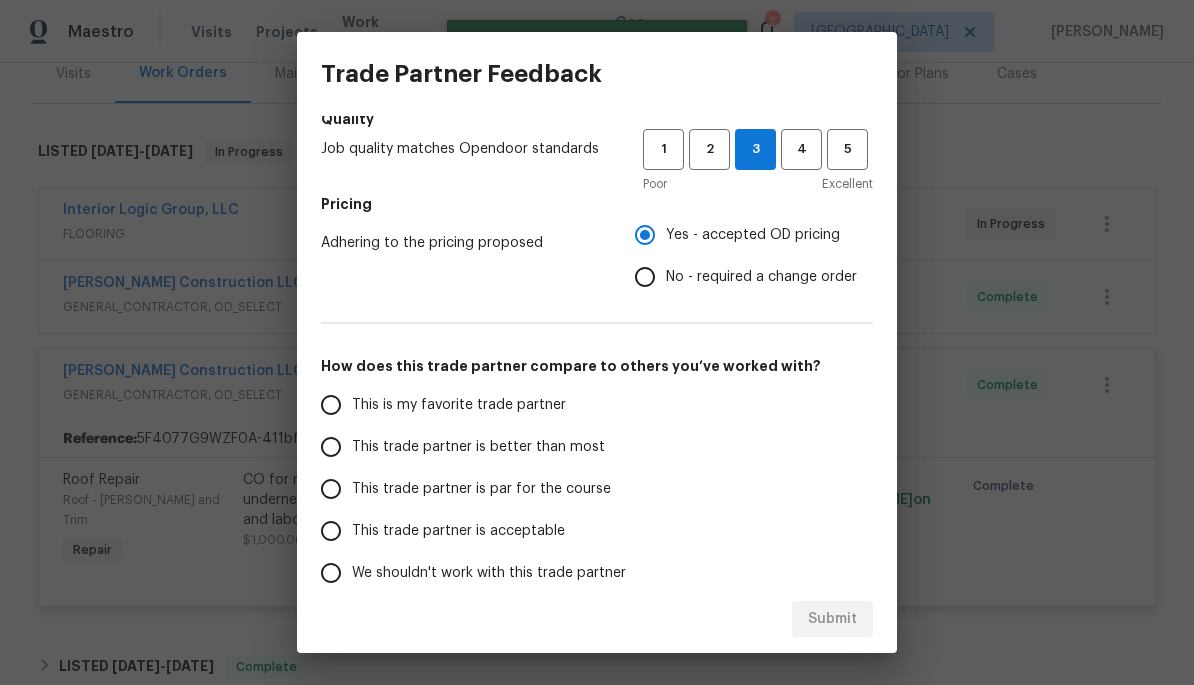 click on "This trade partner is better than most" at bounding box center [331, 447] 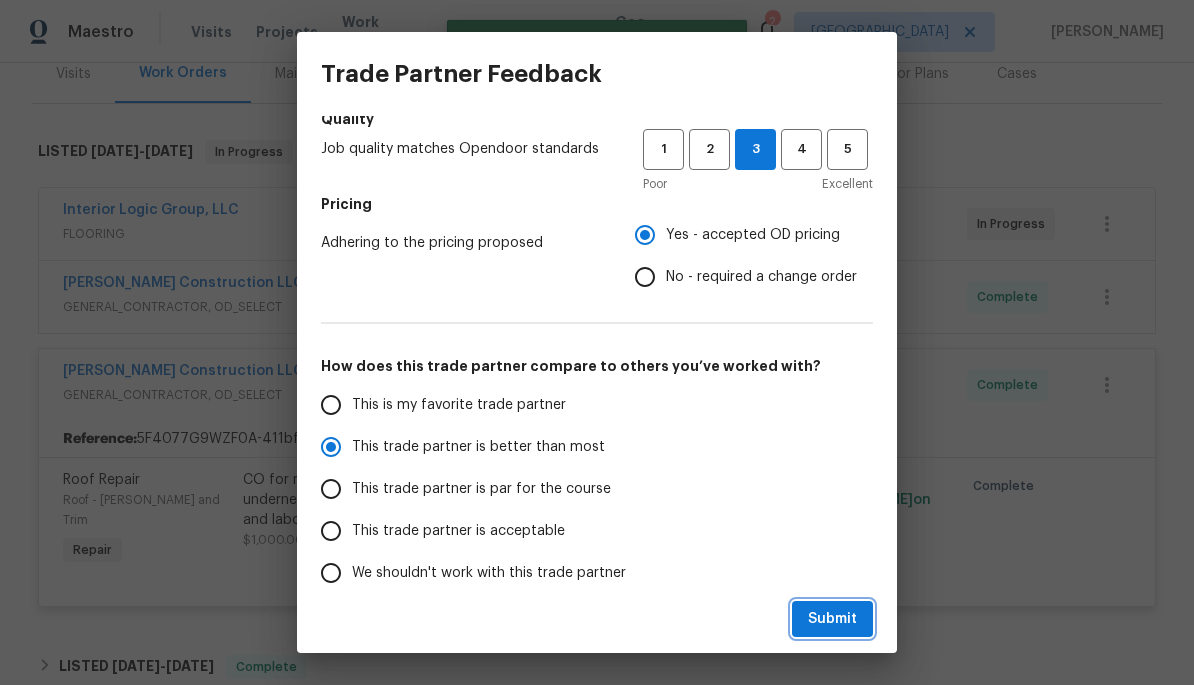 click on "Submit" at bounding box center [832, 619] 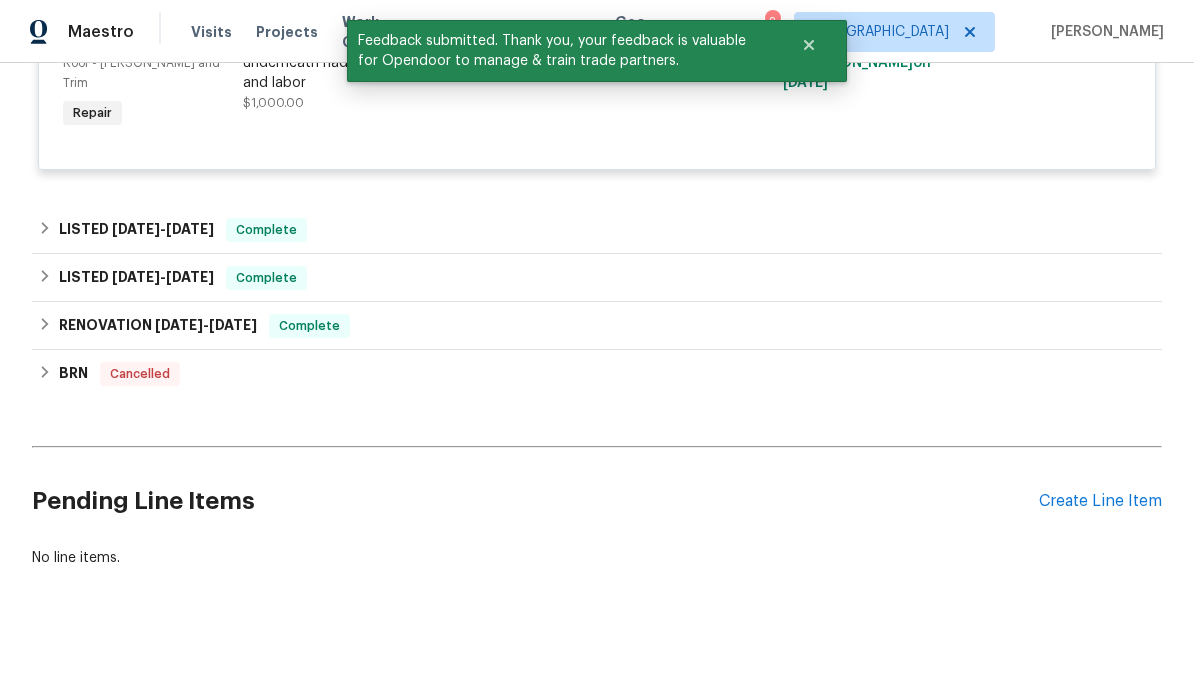 scroll, scrollTop: 695, scrollLeft: 0, axis: vertical 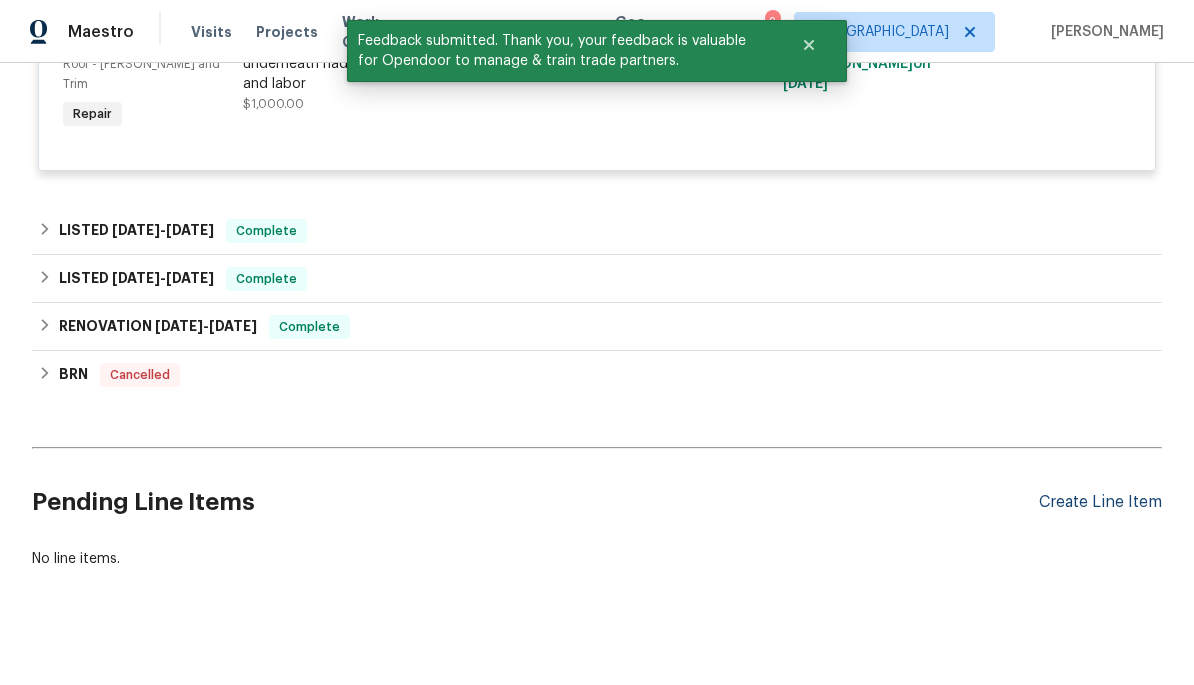 click on "Create Line Item" at bounding box center (1100, 502) 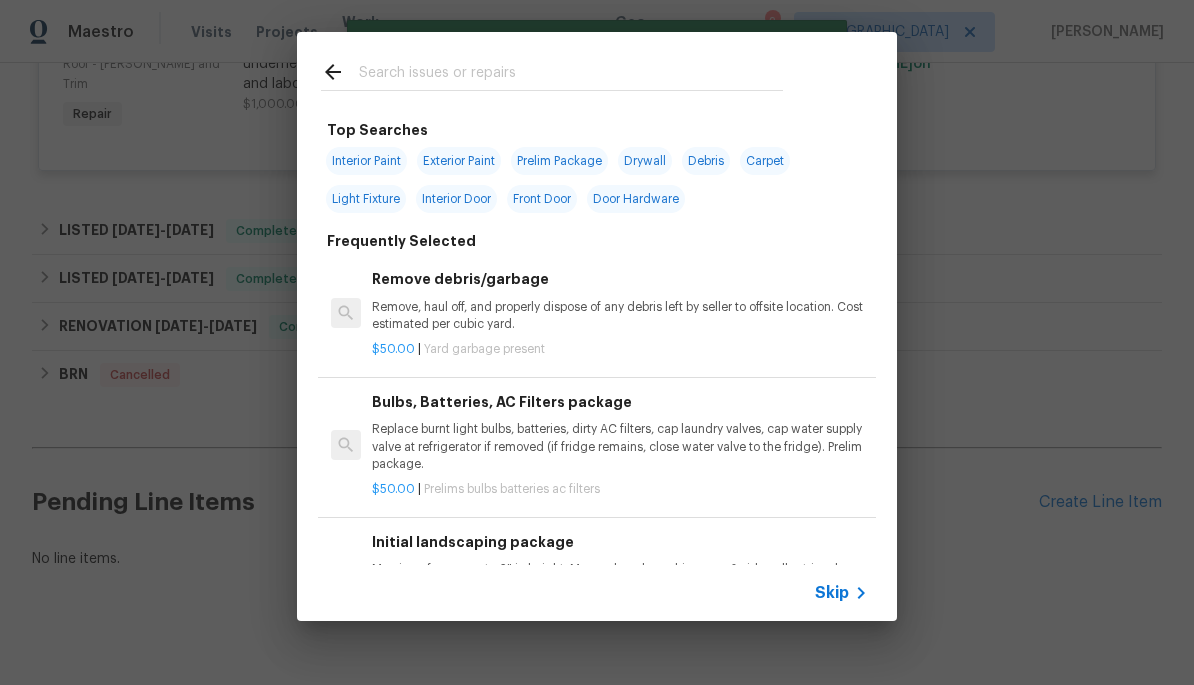 click at bounding box center (571, 75) 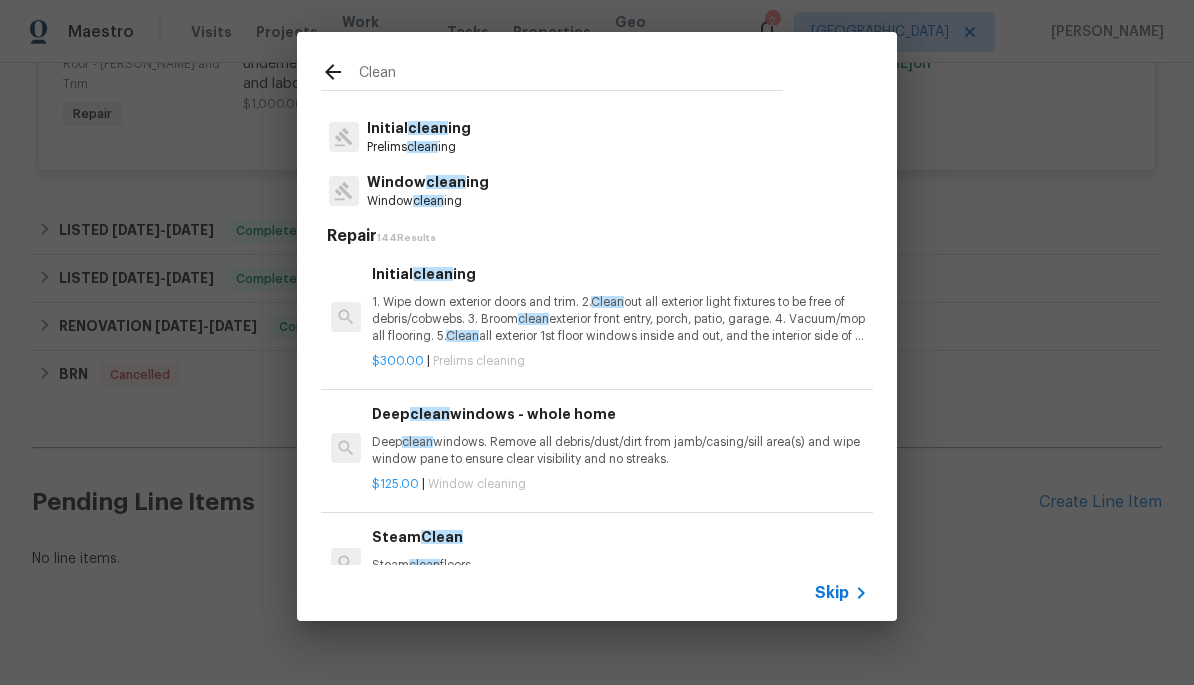 scroll, scrollTop: 32, scrollLeft: 0, axis: vertical 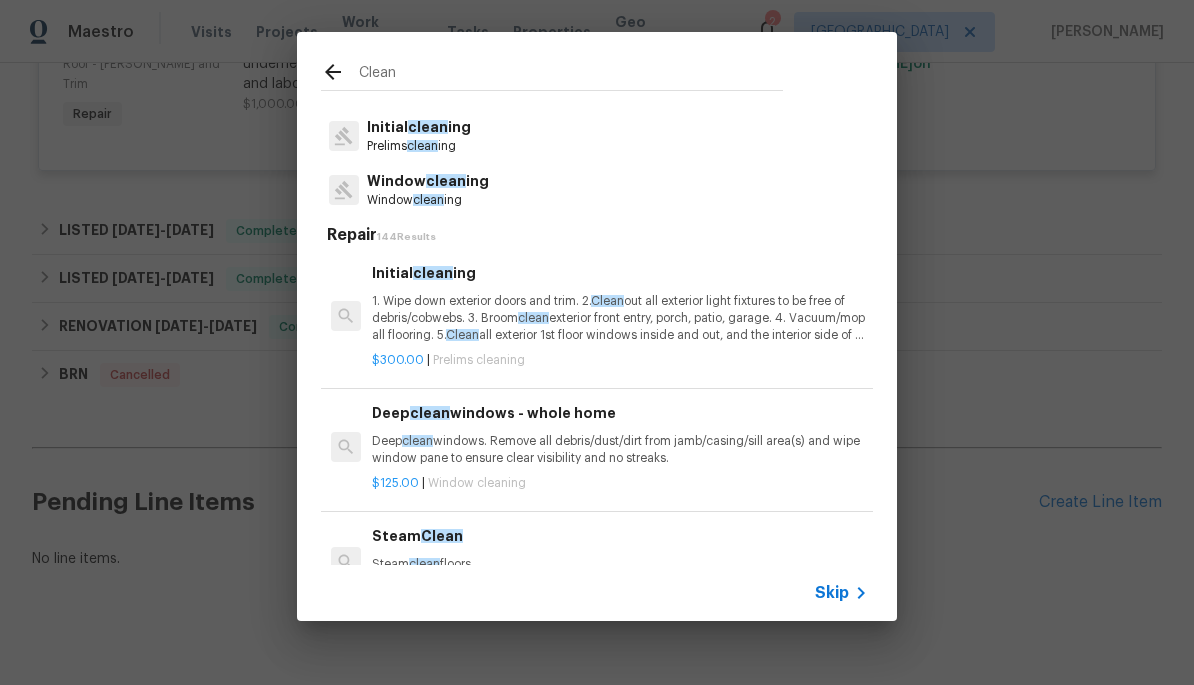 type on "Clean" 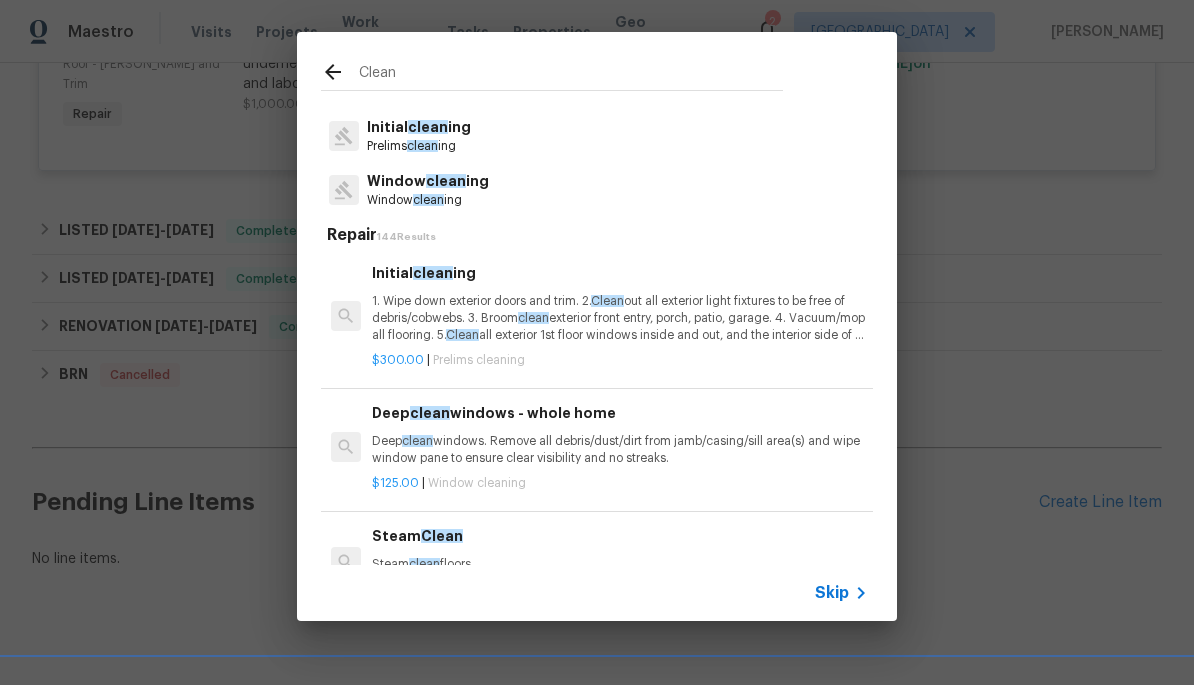 click on "Initial  clean ing Prelims  clean ing" at bounding box center [597, 136] 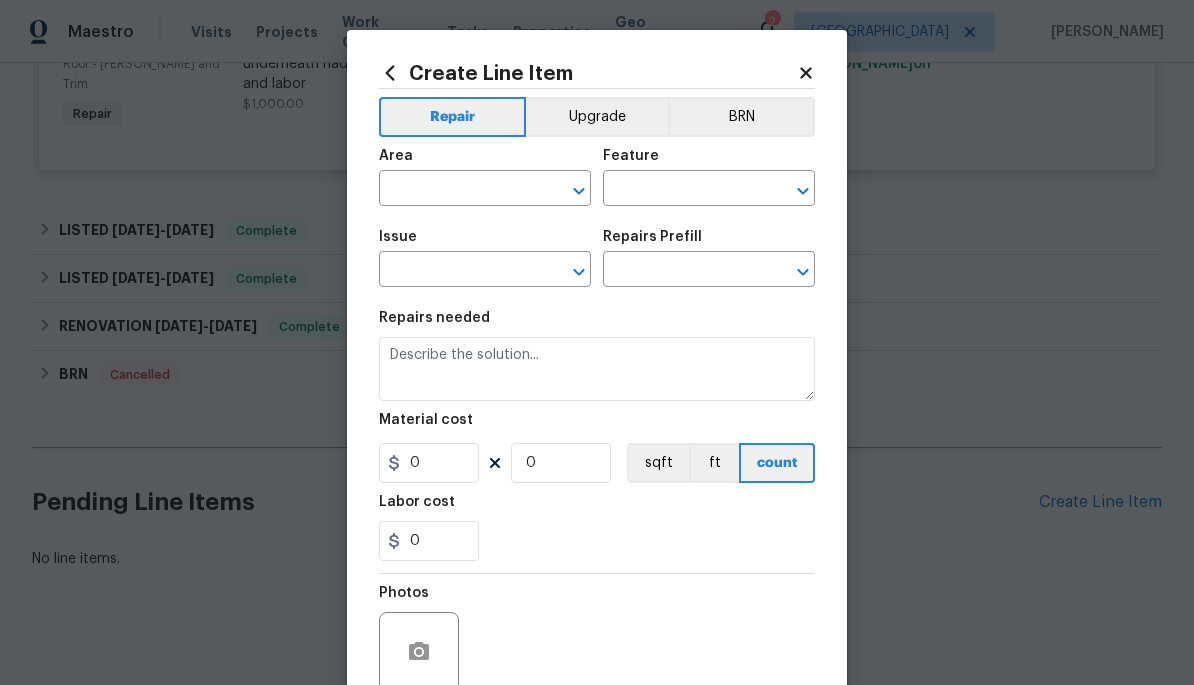 type on "Home Readiness Packages" 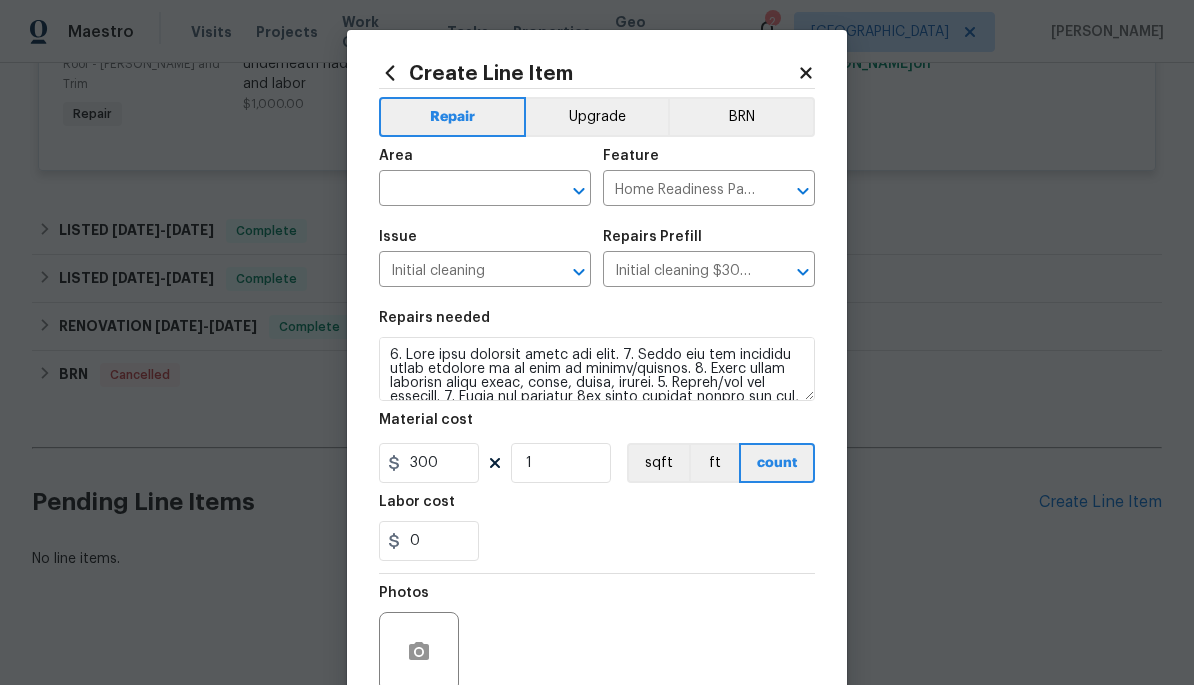 click on "Repairs needed" at bounding box center [597, 324] 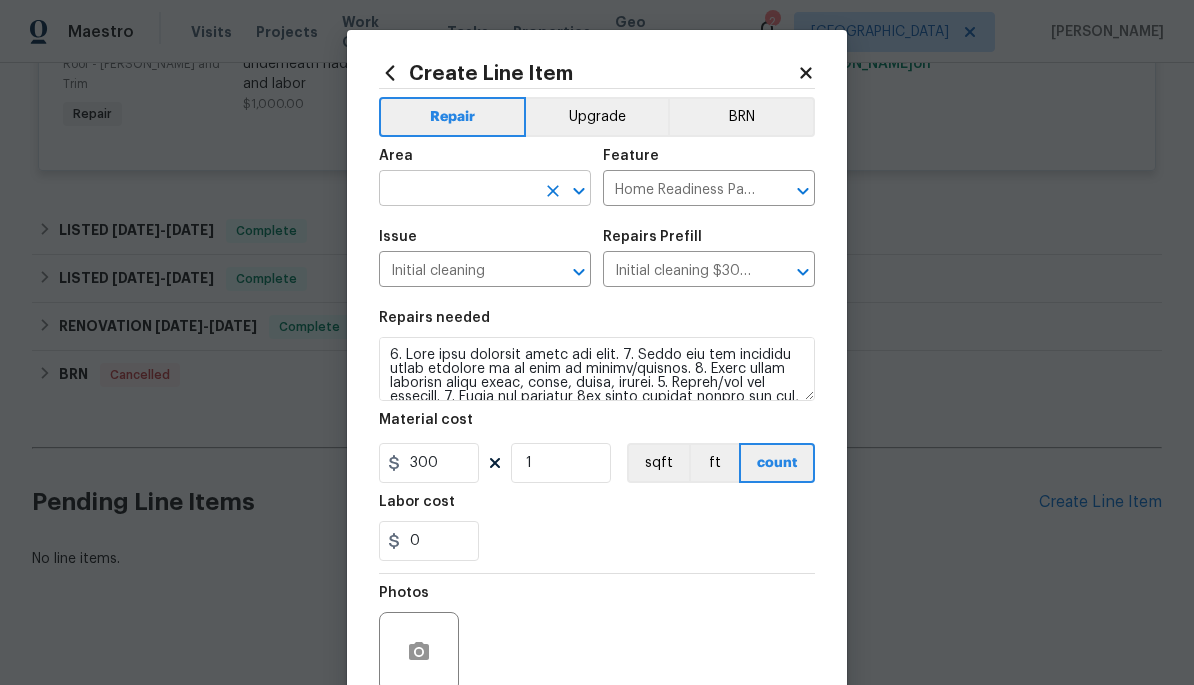click at bounding box center [457, 190] 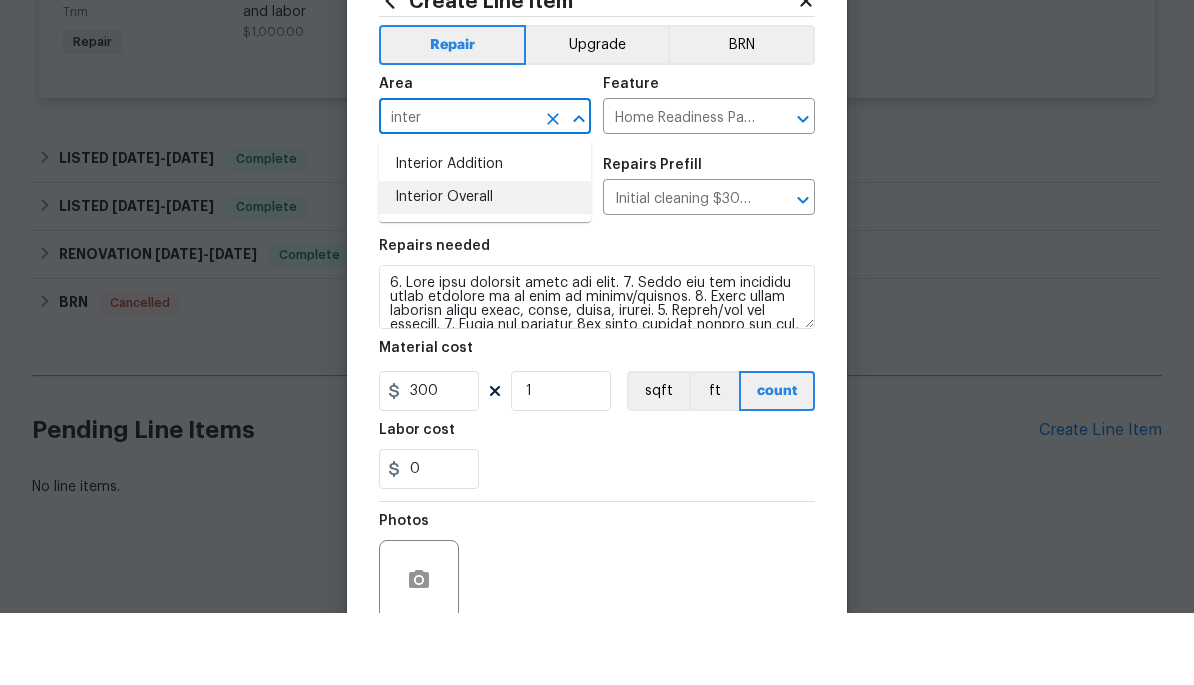 click on "Interior Overall" at bounding box center [485, 269] 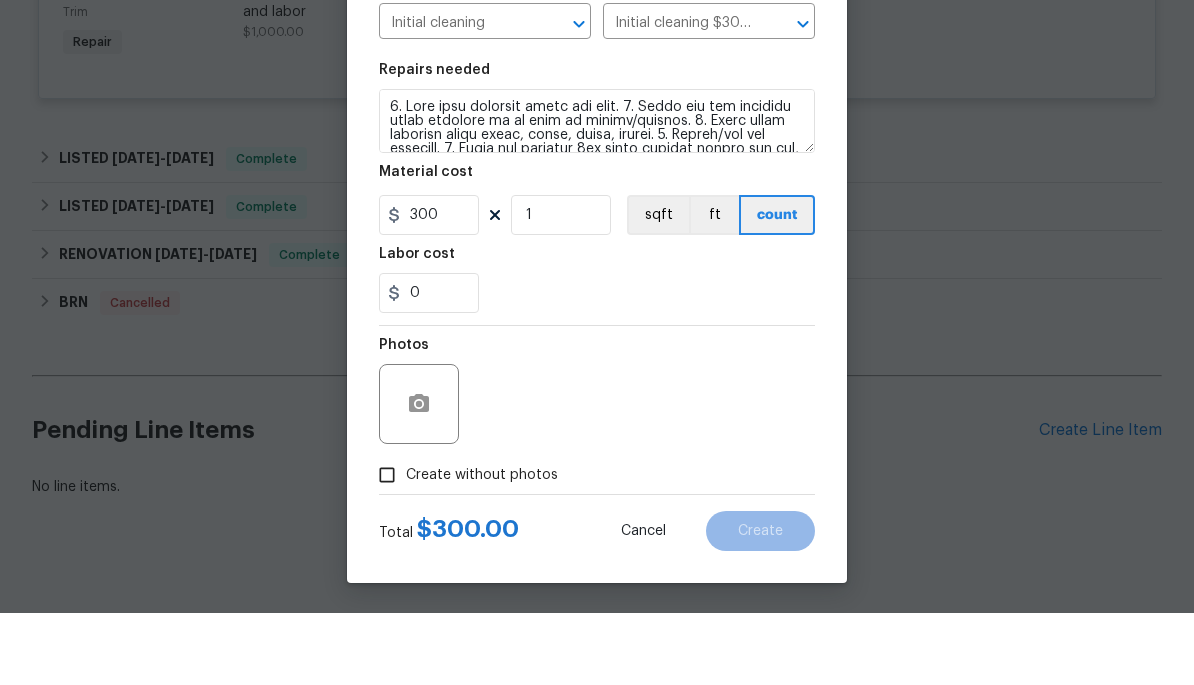 scroll, scrollTop: 180, scrollLeft: 0, axis: vertical 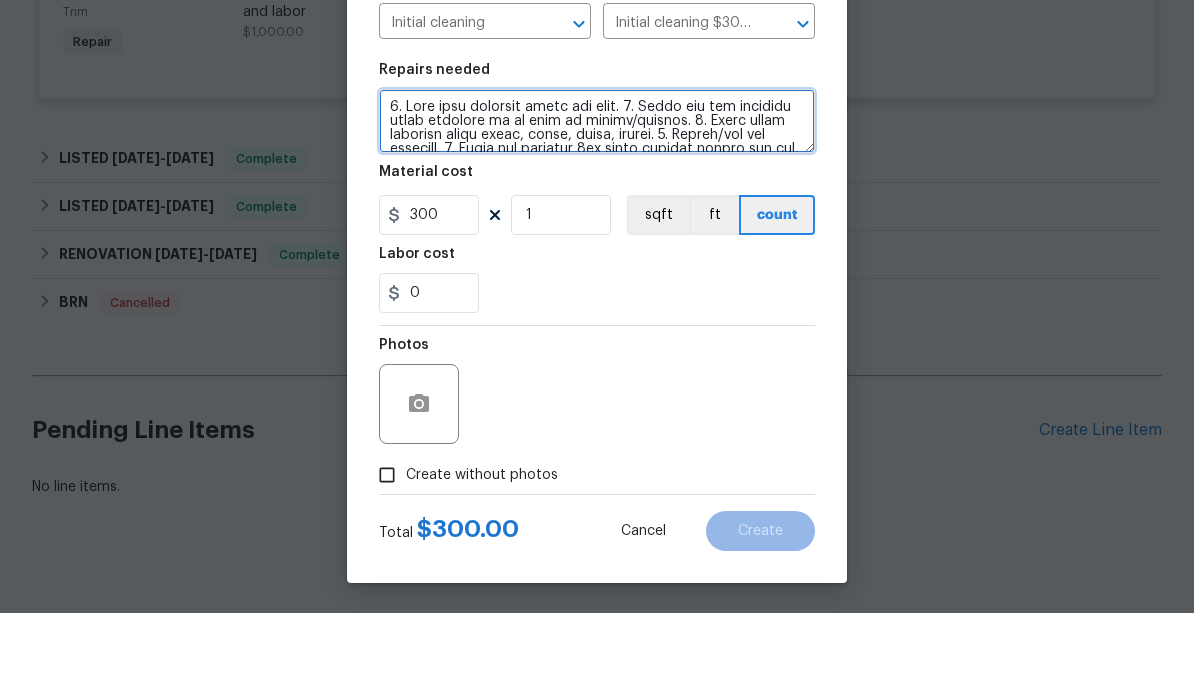 click at bounding box center (597, 193) 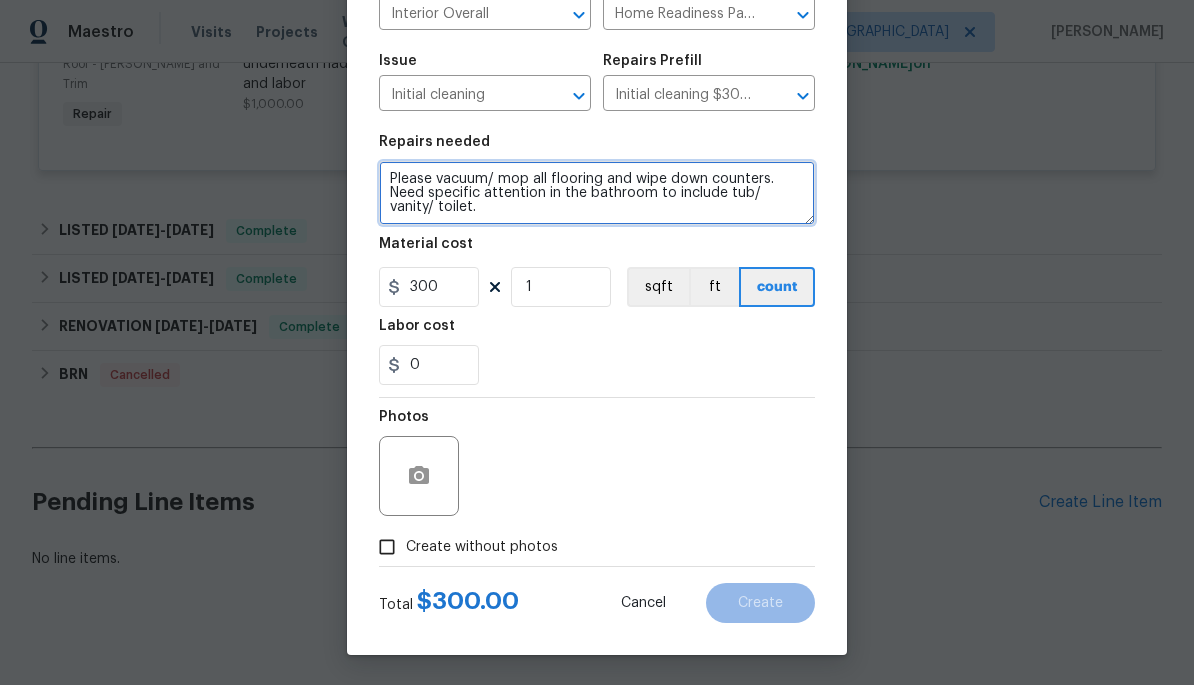 type on "Please vacuum/ mop all flooring and wipe down counters. Need specific attention in the bathroom to include tub/ vanity/ toilet." 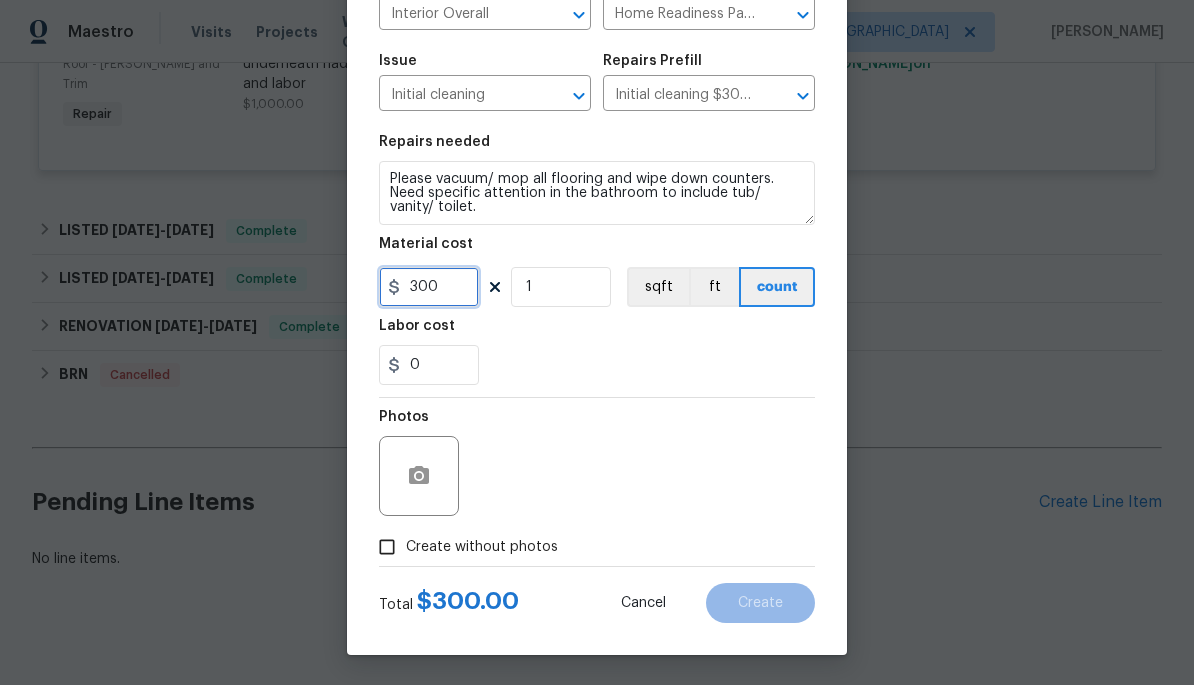 click on "300" at bounding box center (429, 287) 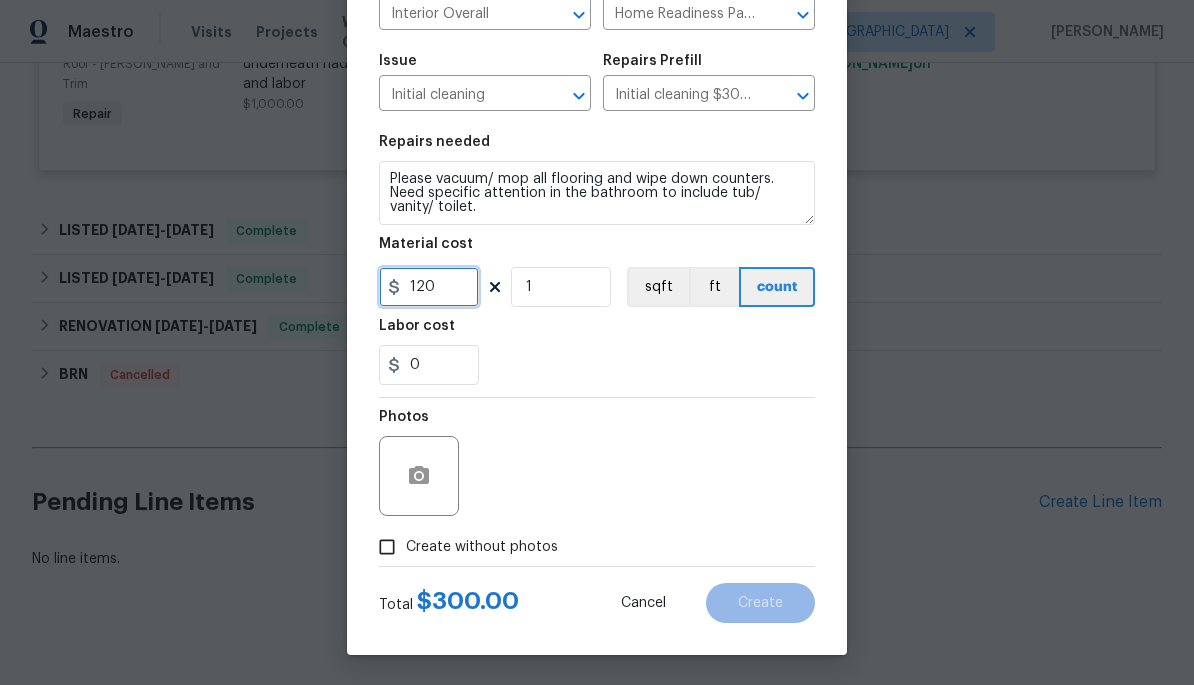 type on "120" 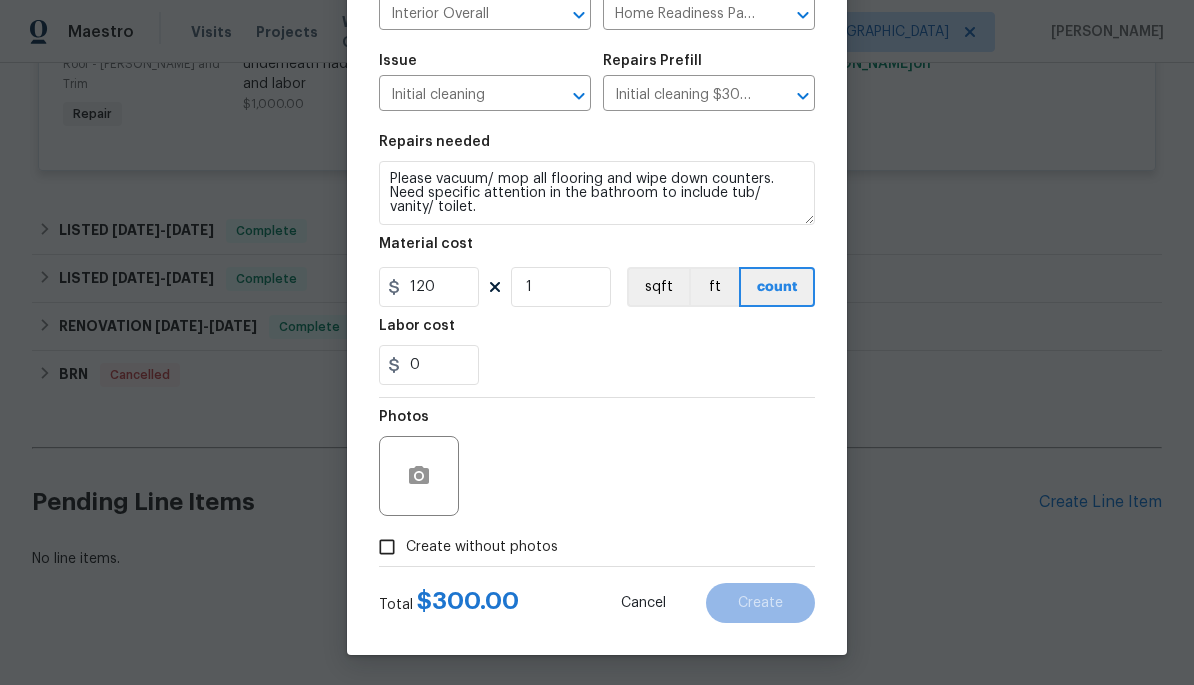 click on "Create without photos" at bounding box center (387, 547) 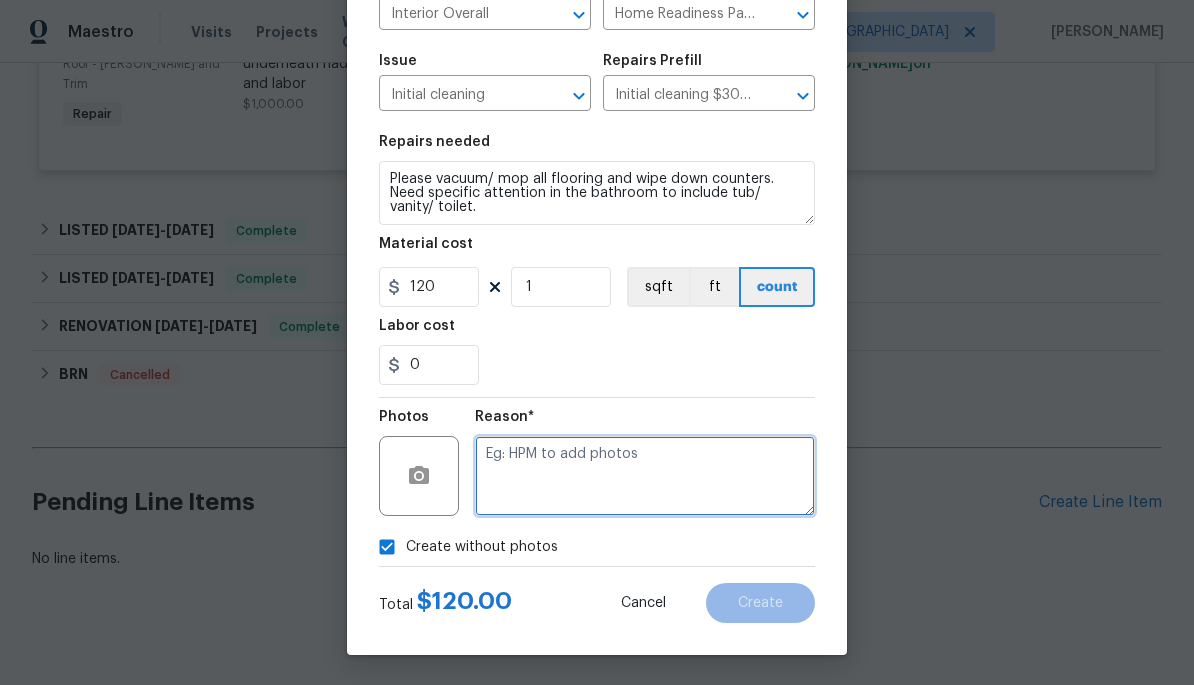 click at bounding box center [645, 476] 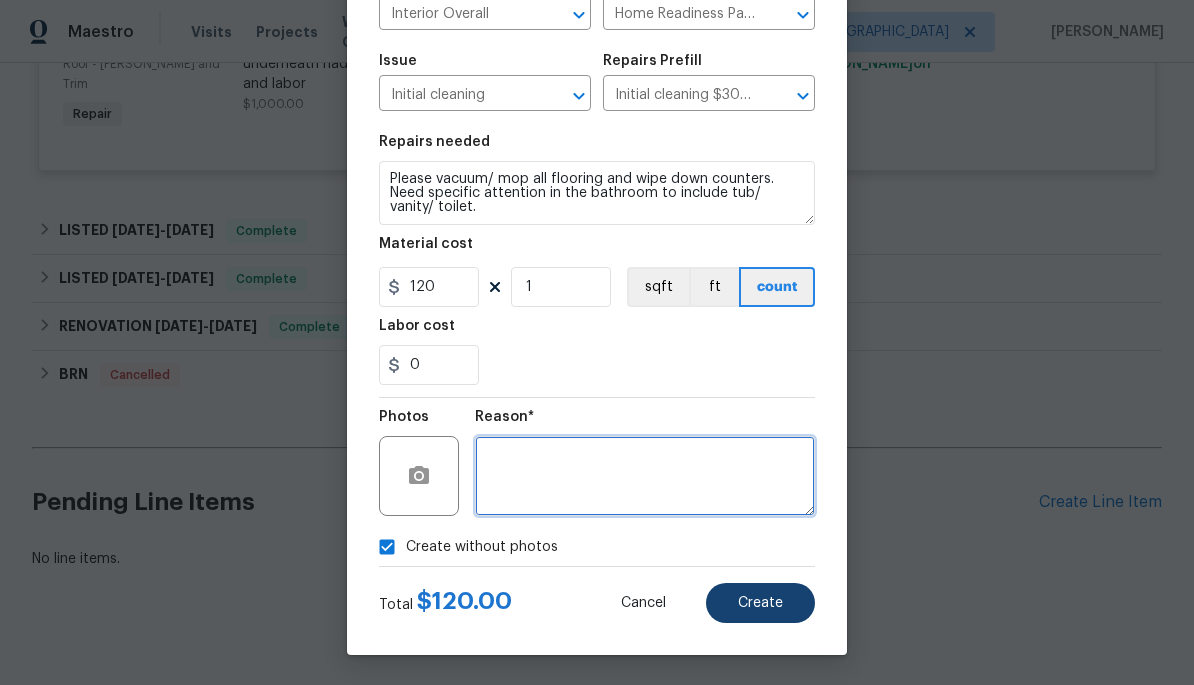type 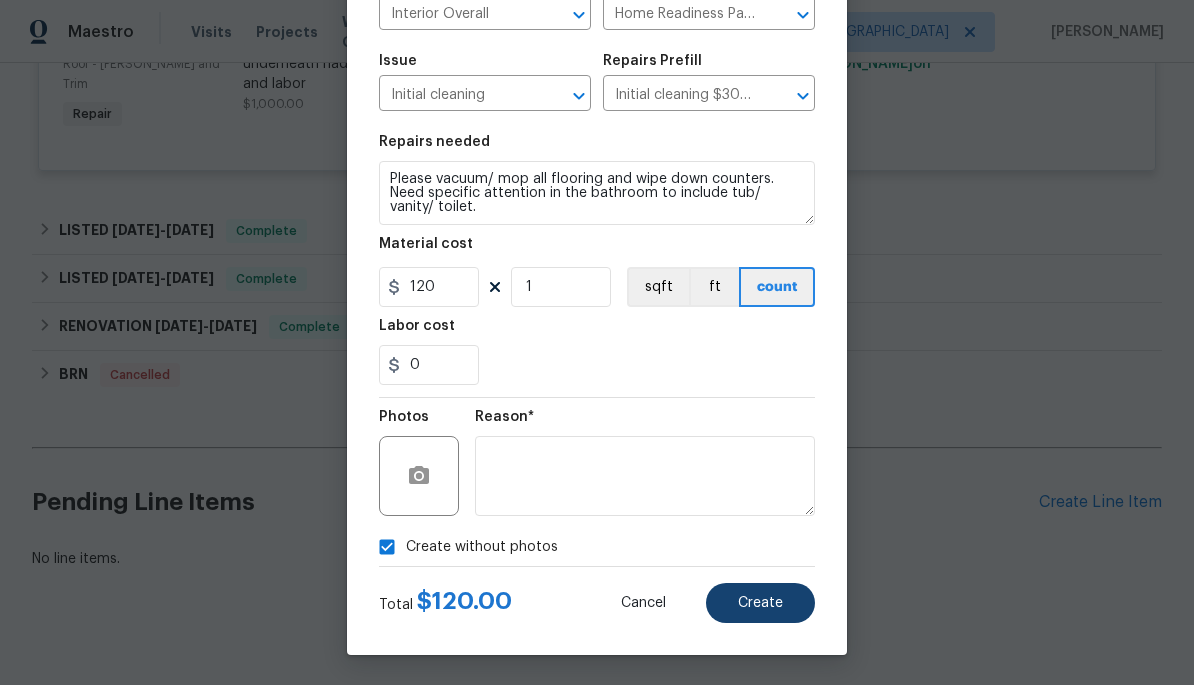 click on "Create" at bounding box center [760, 603] 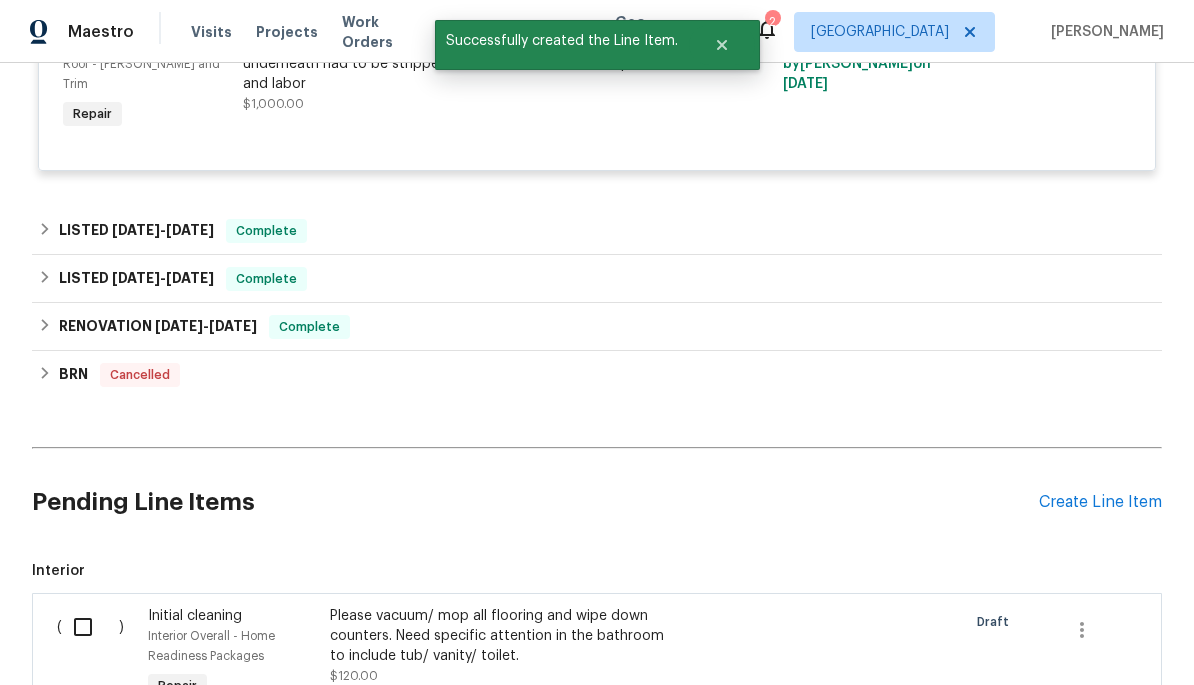 click at bounding box center (90, 627) 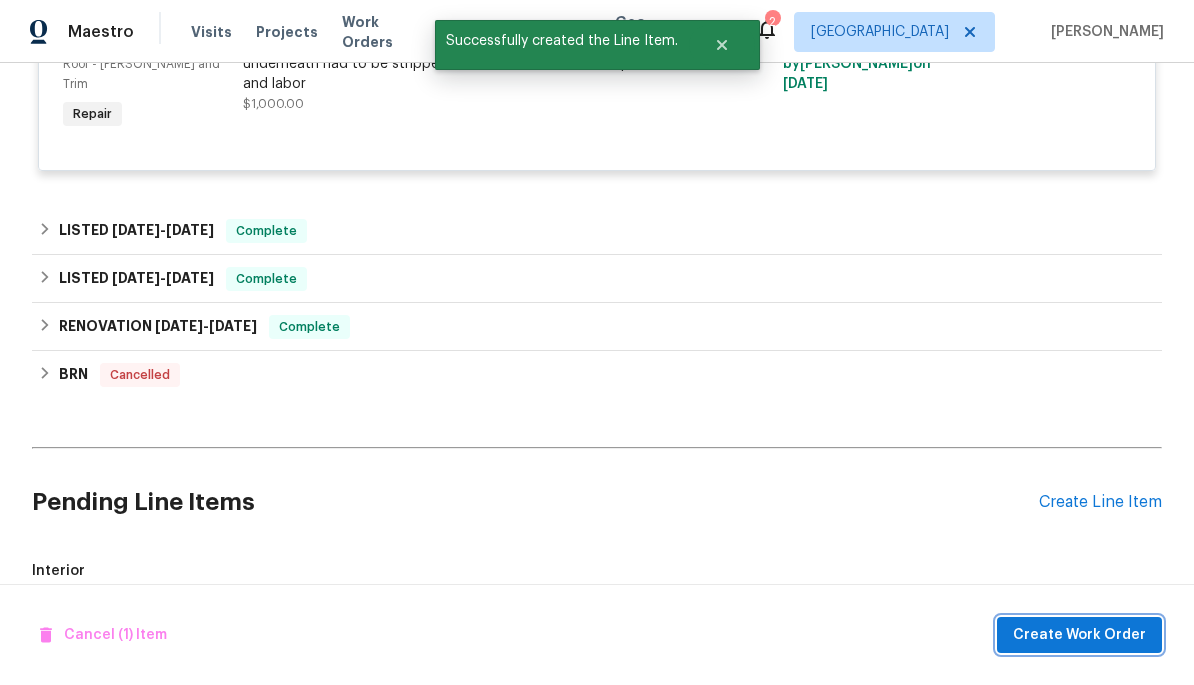 click on "Create Work Order" at bounding box center (1079, 635) 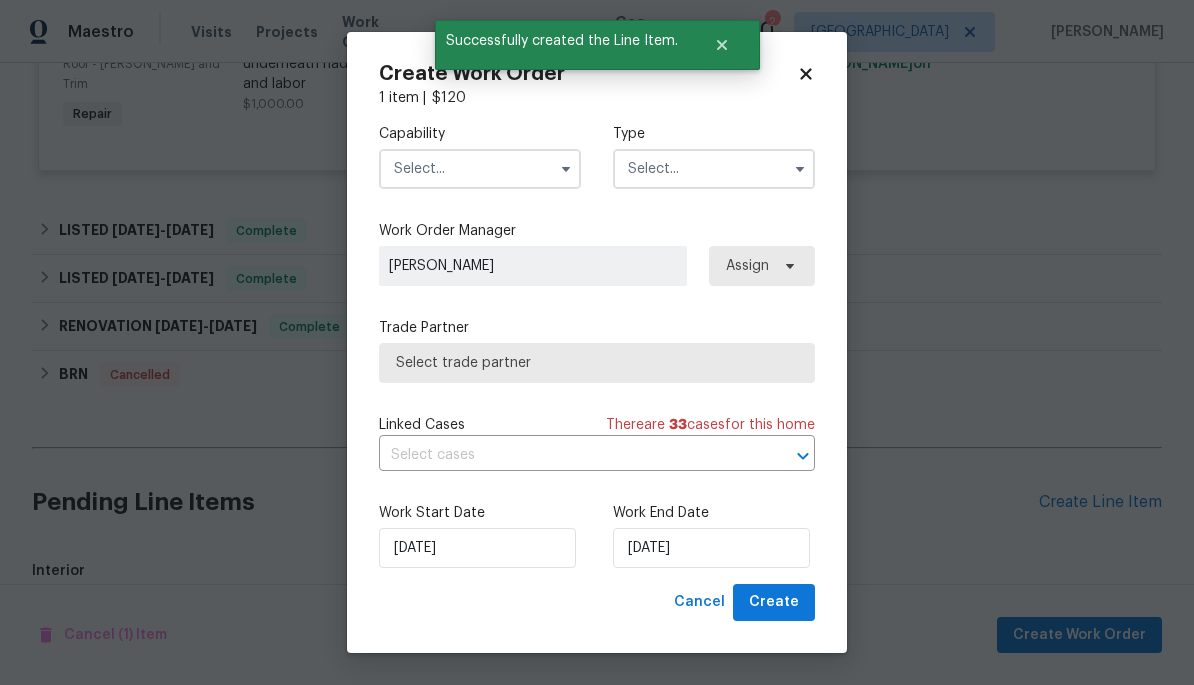 click at bounding box center (480, 169) 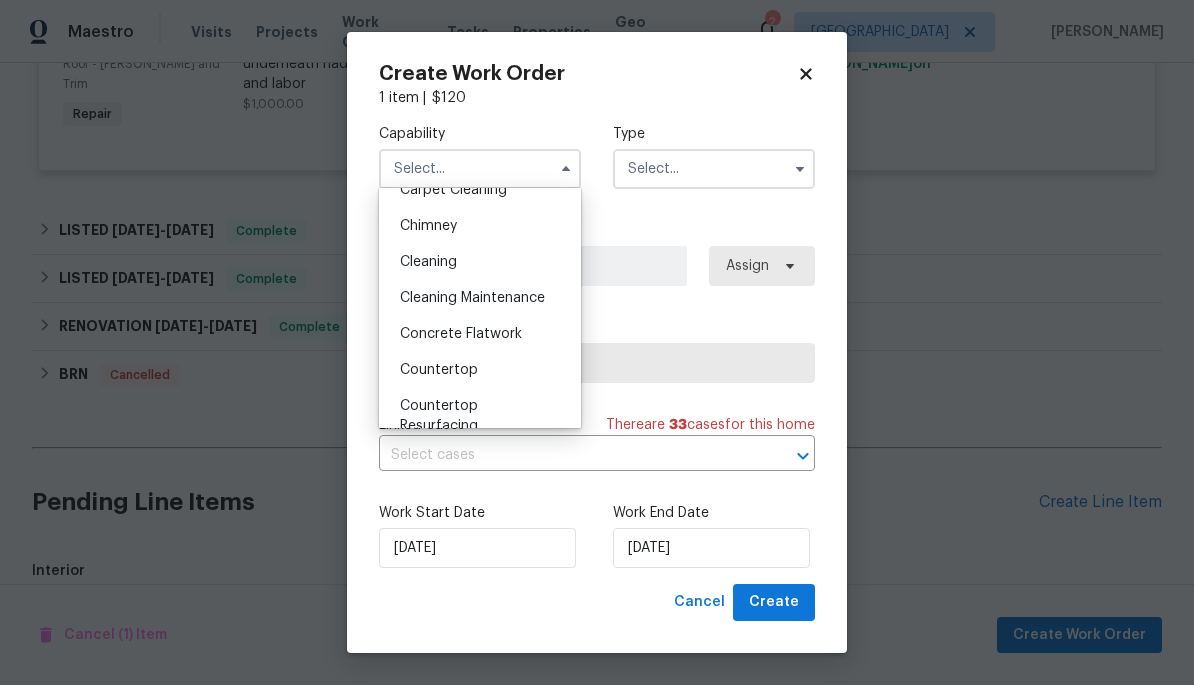 scroll, scrollTop: 220, scrollLeft: 0, axis: vertical 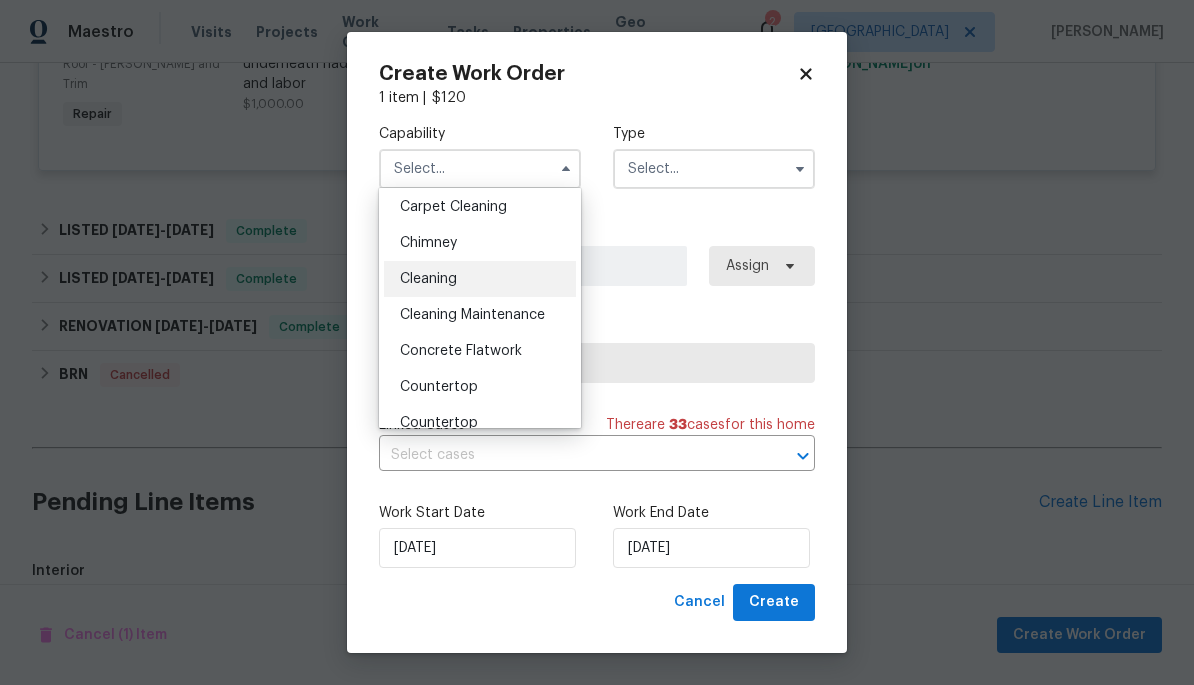 click on "Cleaning" at bounding box center (480, 279) 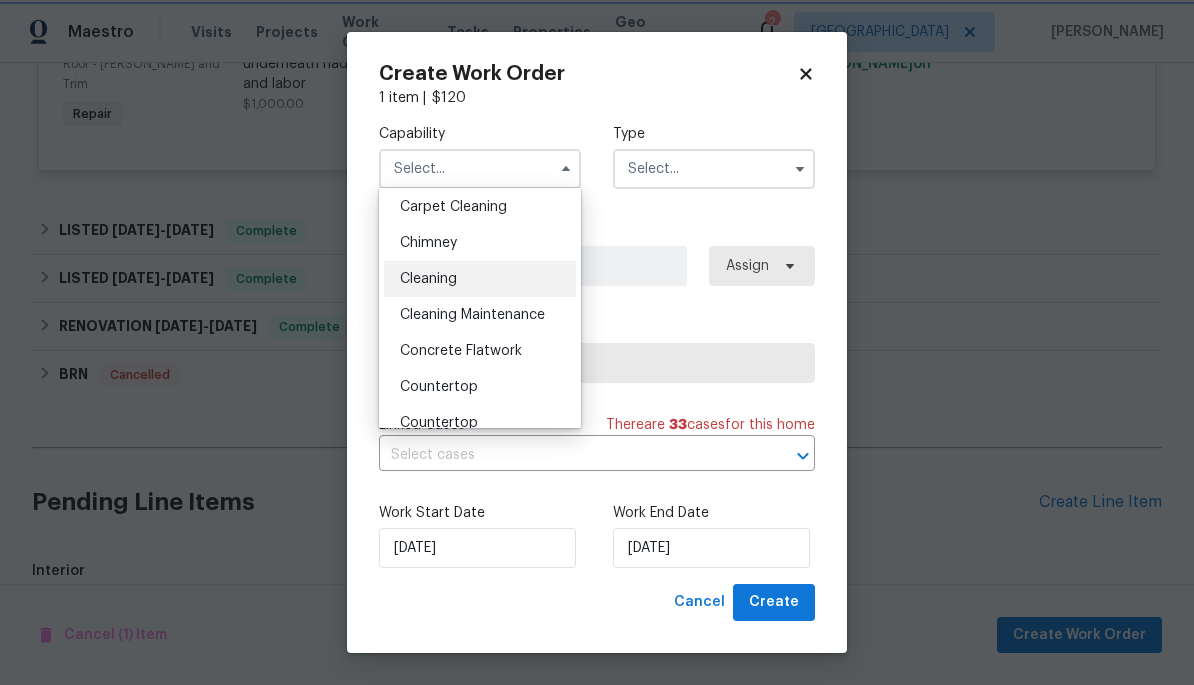 type on "Cleaning" 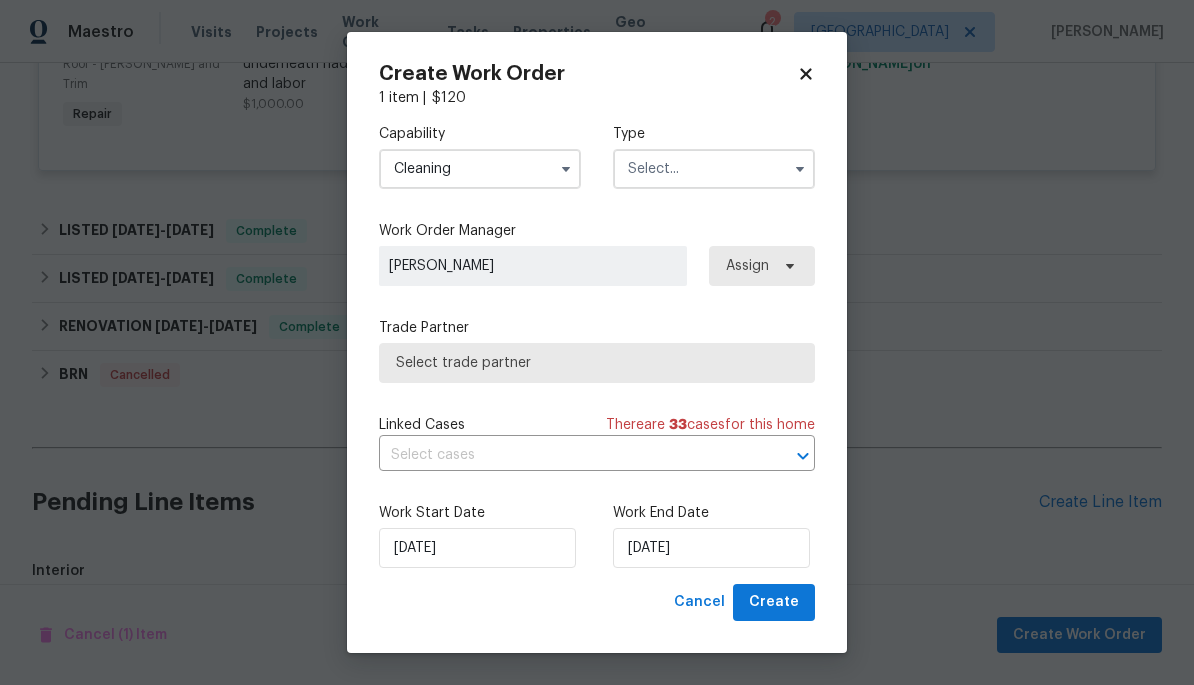 click at bounding box center [714, 169] 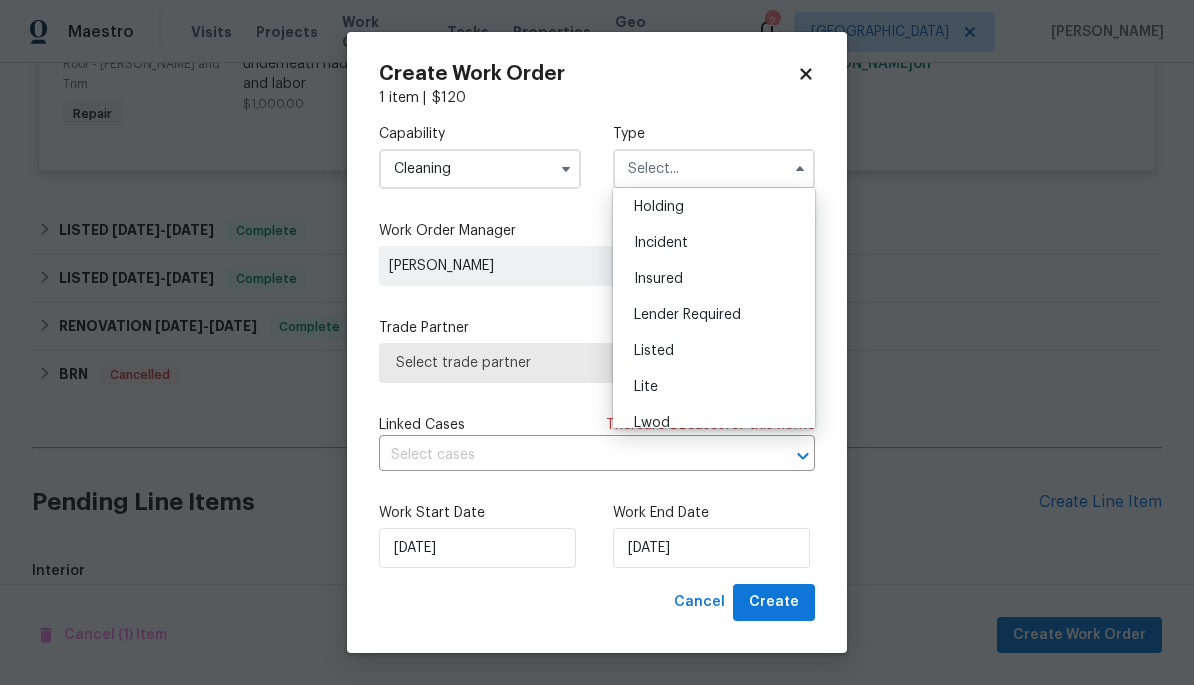 scroll, scrollTop: 77, scrollLeft: 0, axis: vertical 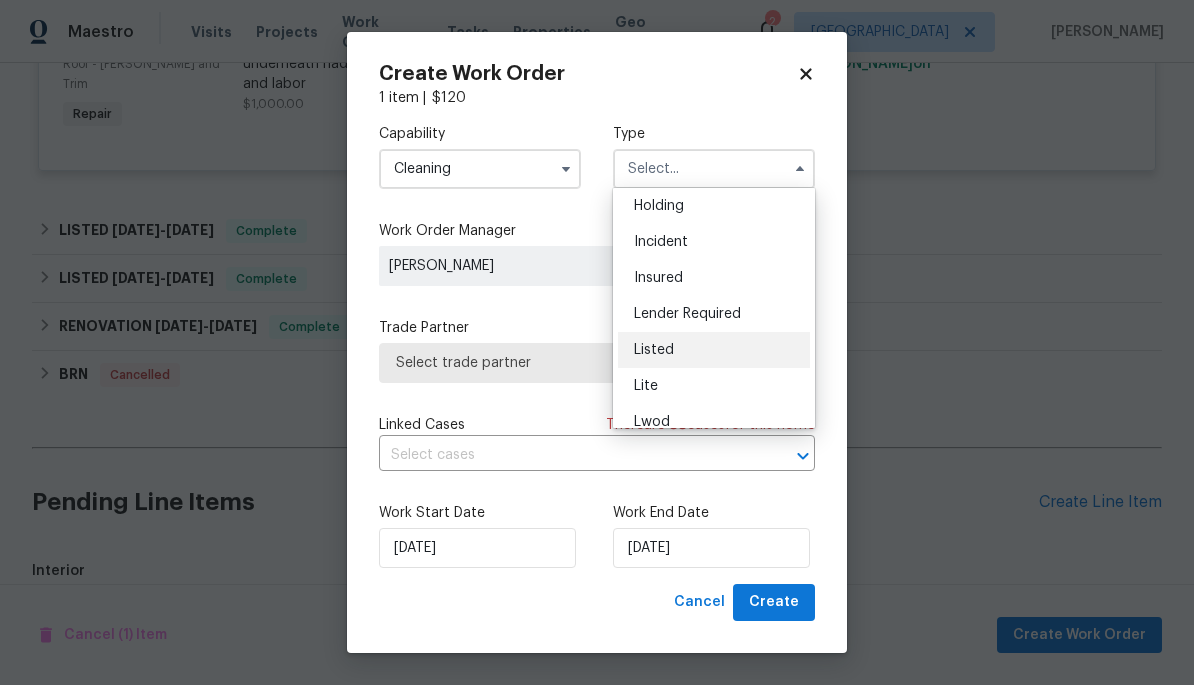 click on "Listed" at bounding box center [714, 350] 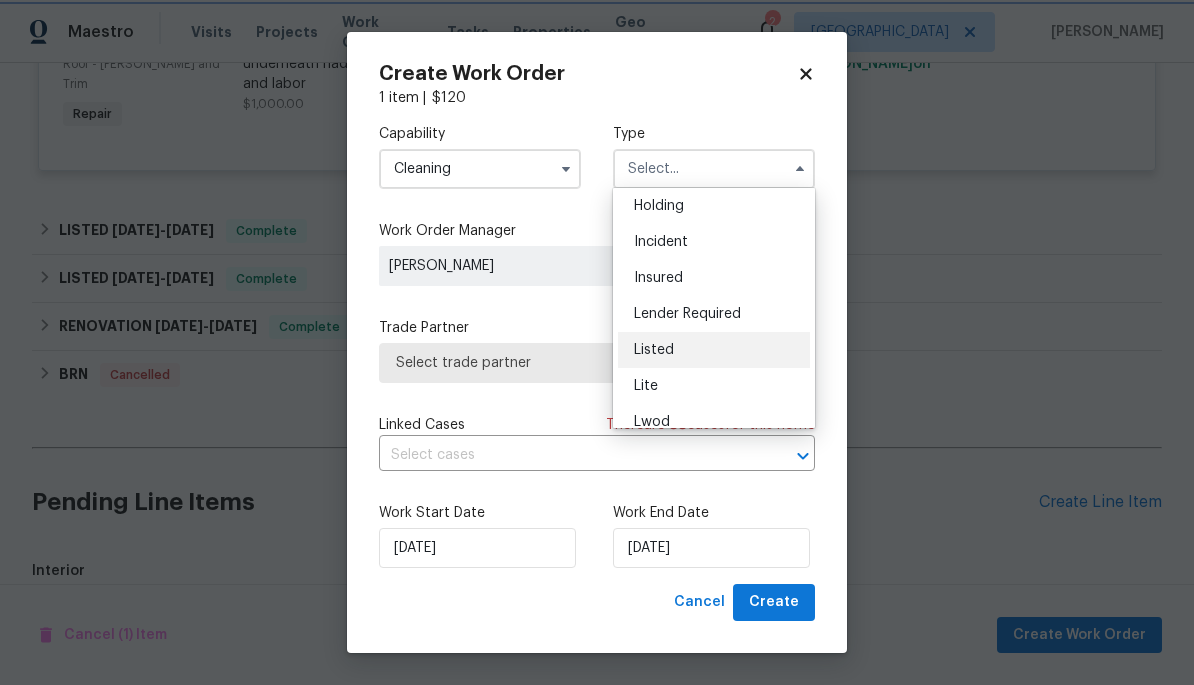 type on "Listed" 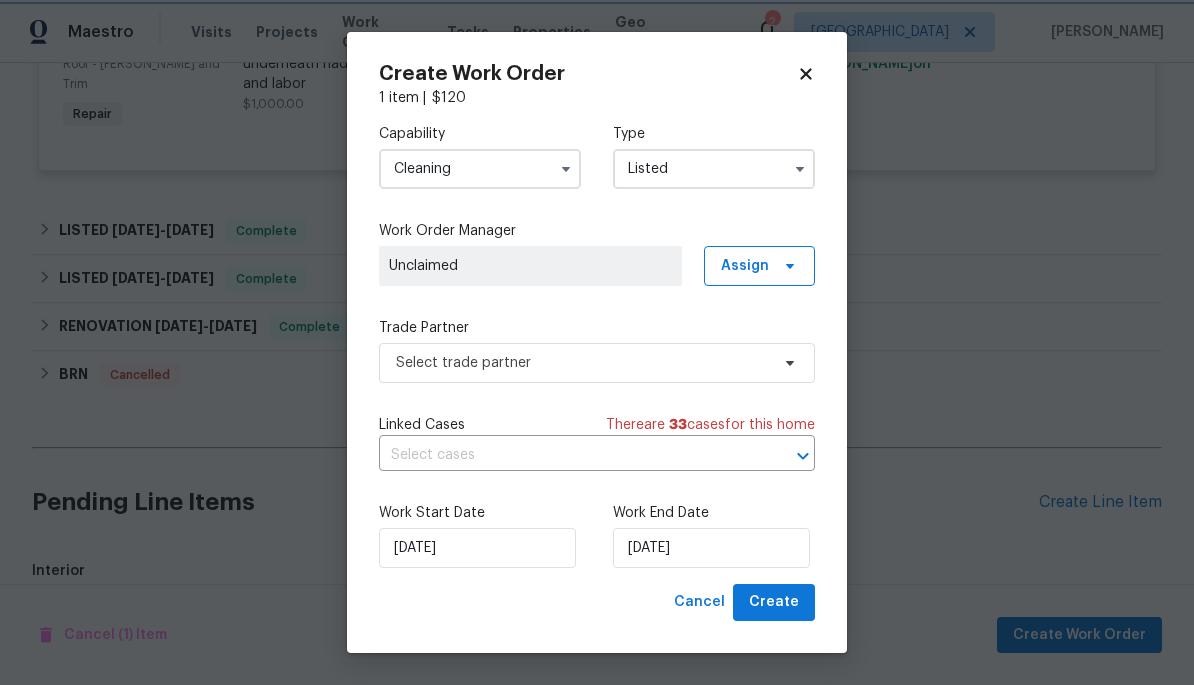 scroll, scrollTop: 0, scrollLeft: 0, axis: both 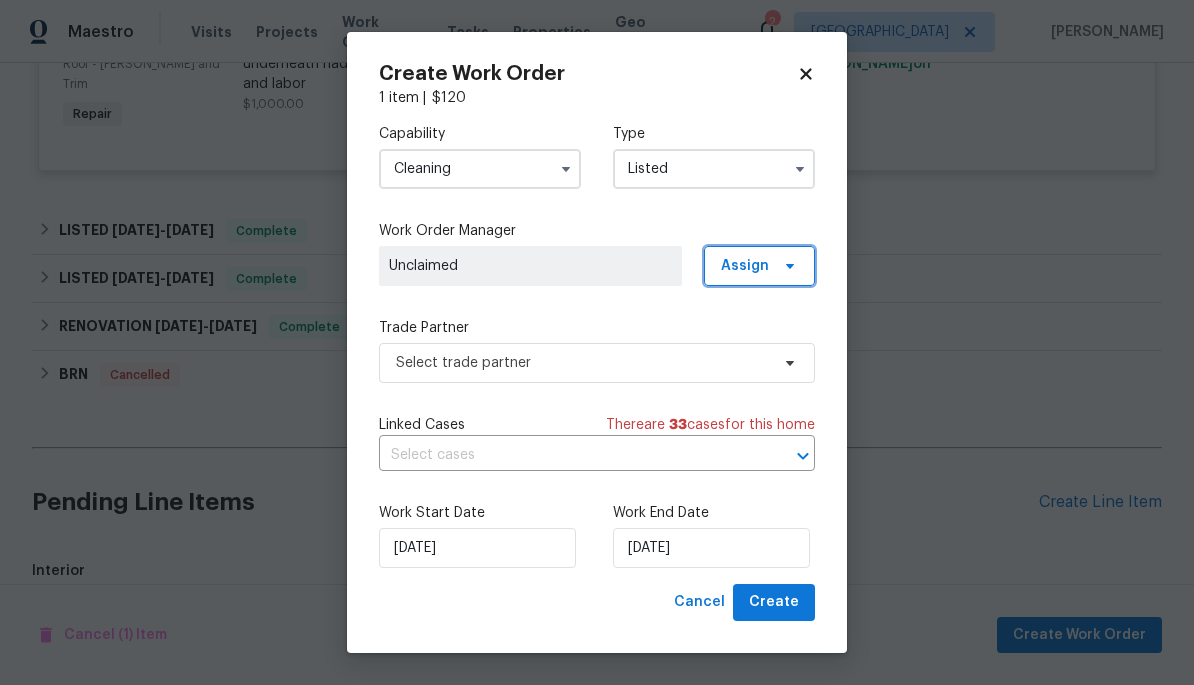 click on "Assign" at bounding box center [759, 266] 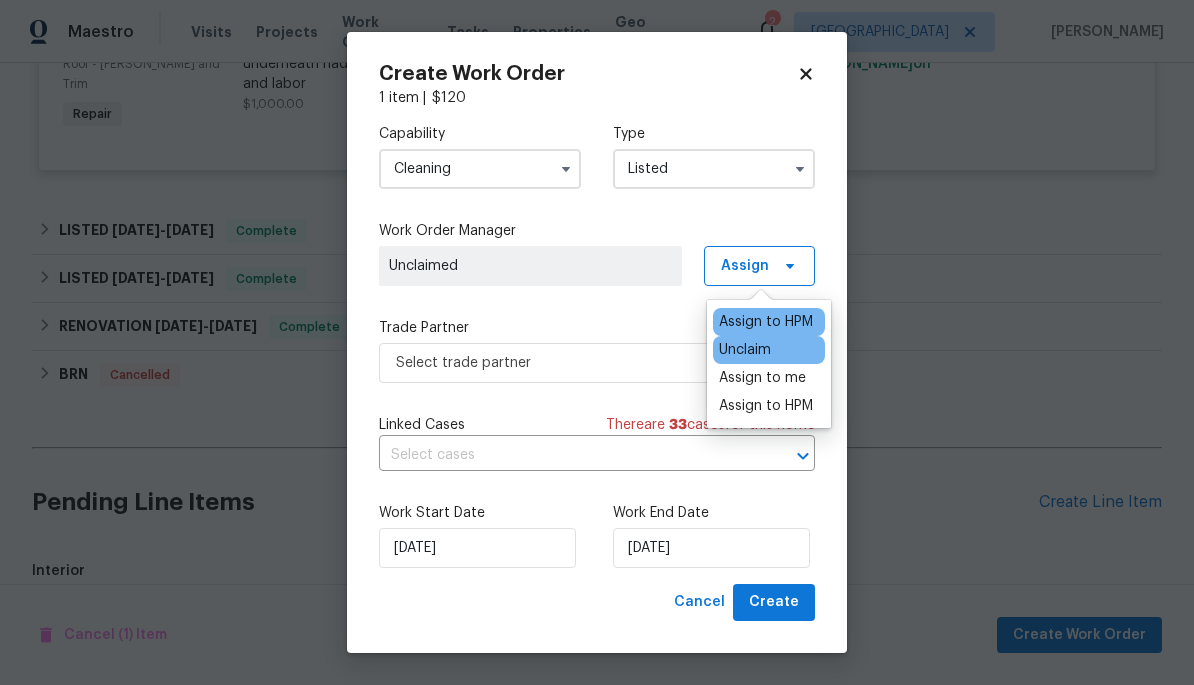 click on "Assign to HPM" at bounding box center [766, 322] 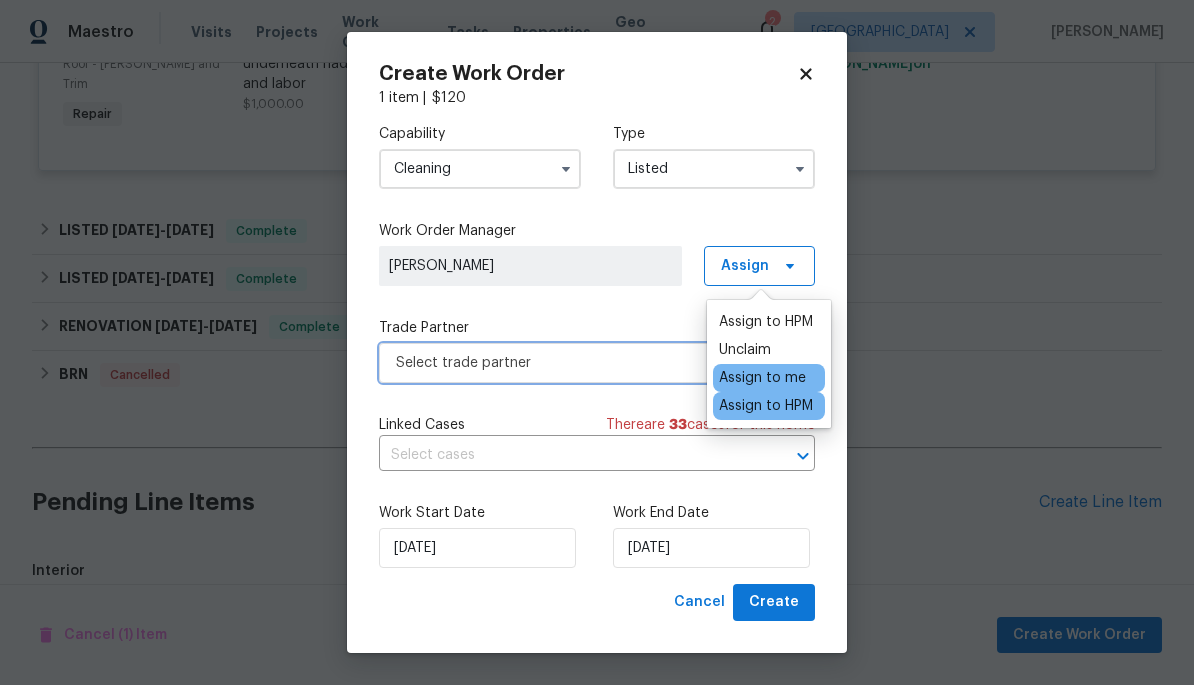 click on "Select trade partner" at bounding box center [597, 363] 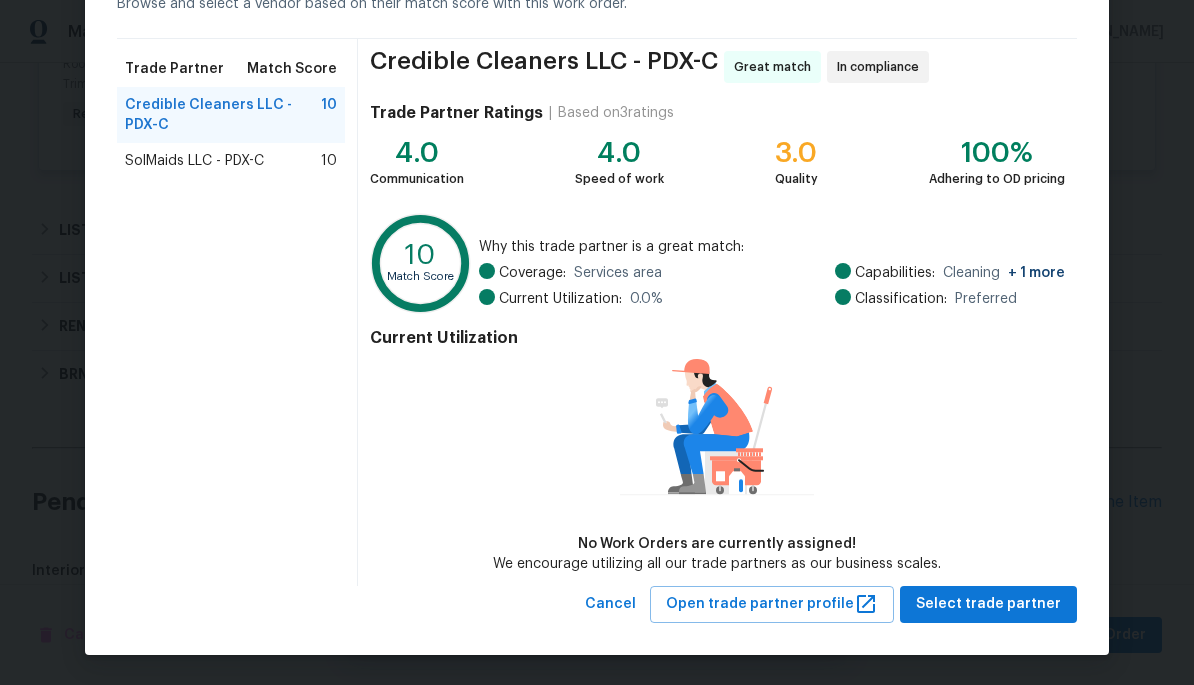 scroll, scrollTop: 115, scrollLeft: 0, axis: vertical 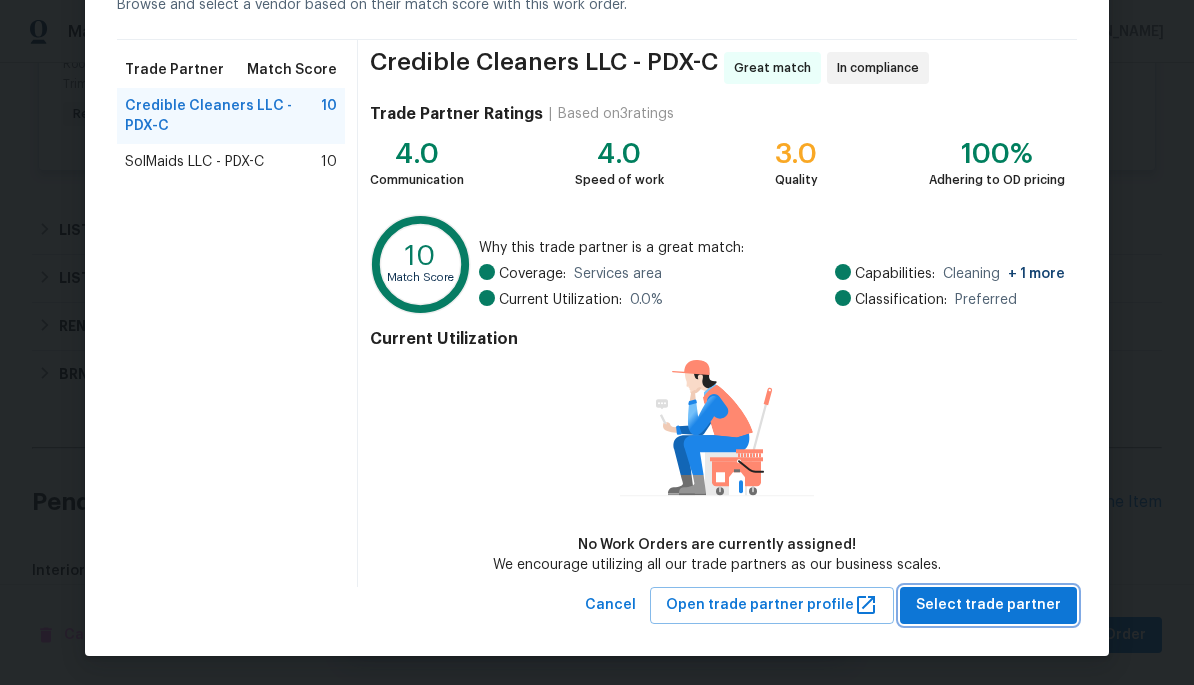 click on "Select trade partner" at bounding box center (988, 605) 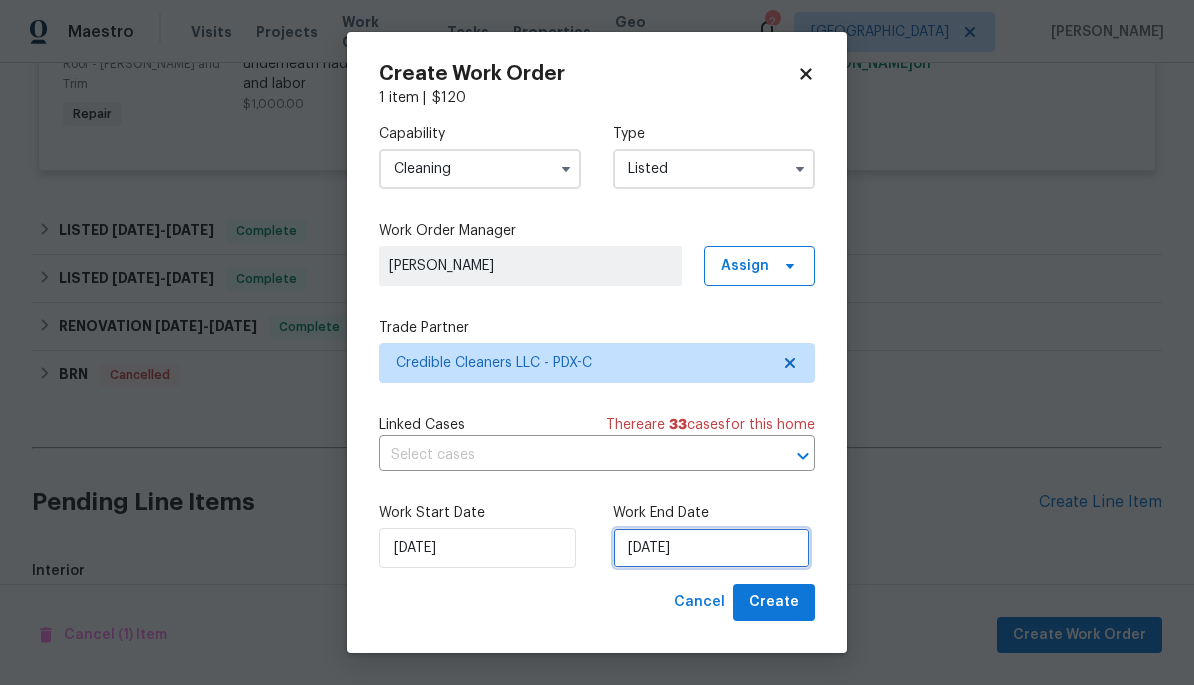 click on "[DATE]" at bounding box center (711, 548) 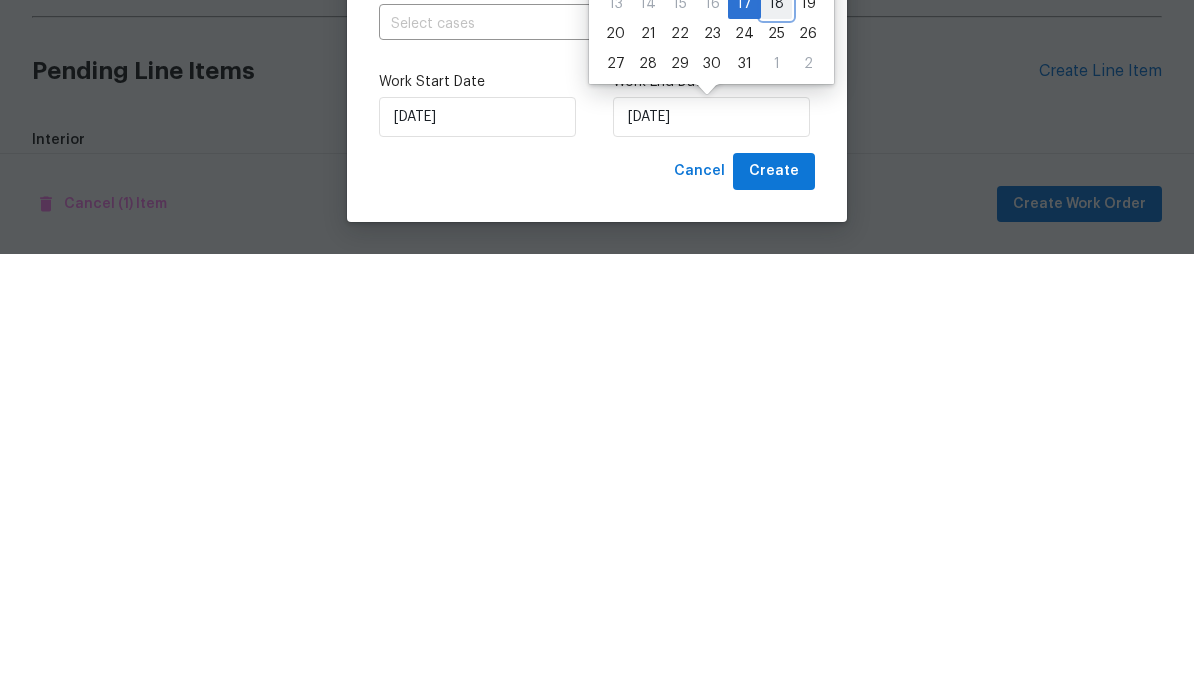 click on "18" at bounding box center (776, 435) 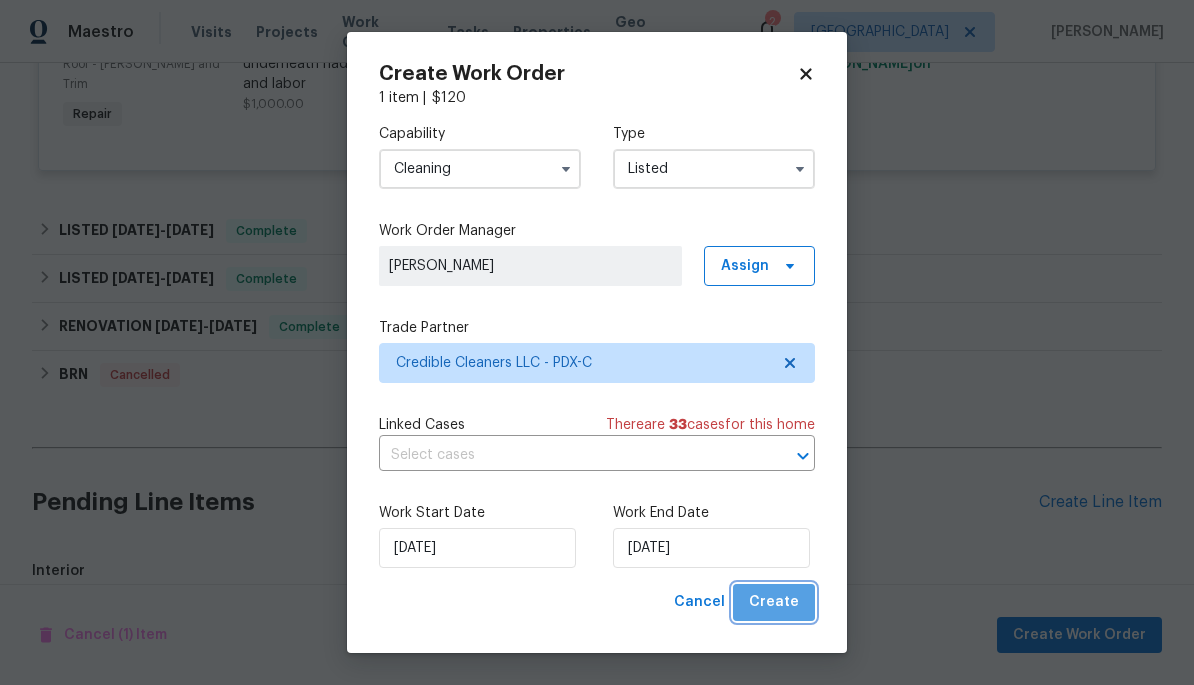 click on "Create" at bounding box center (774, 602) 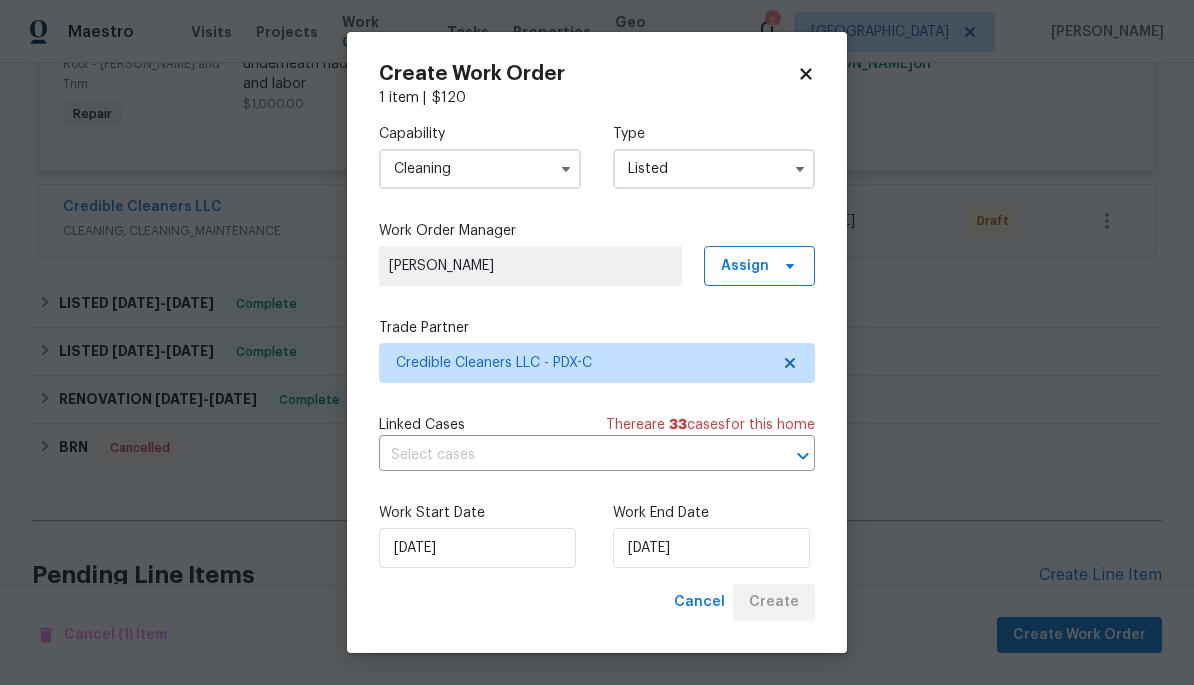 scroll, scrollTop: 0, scrollLeft: 0, axis: both 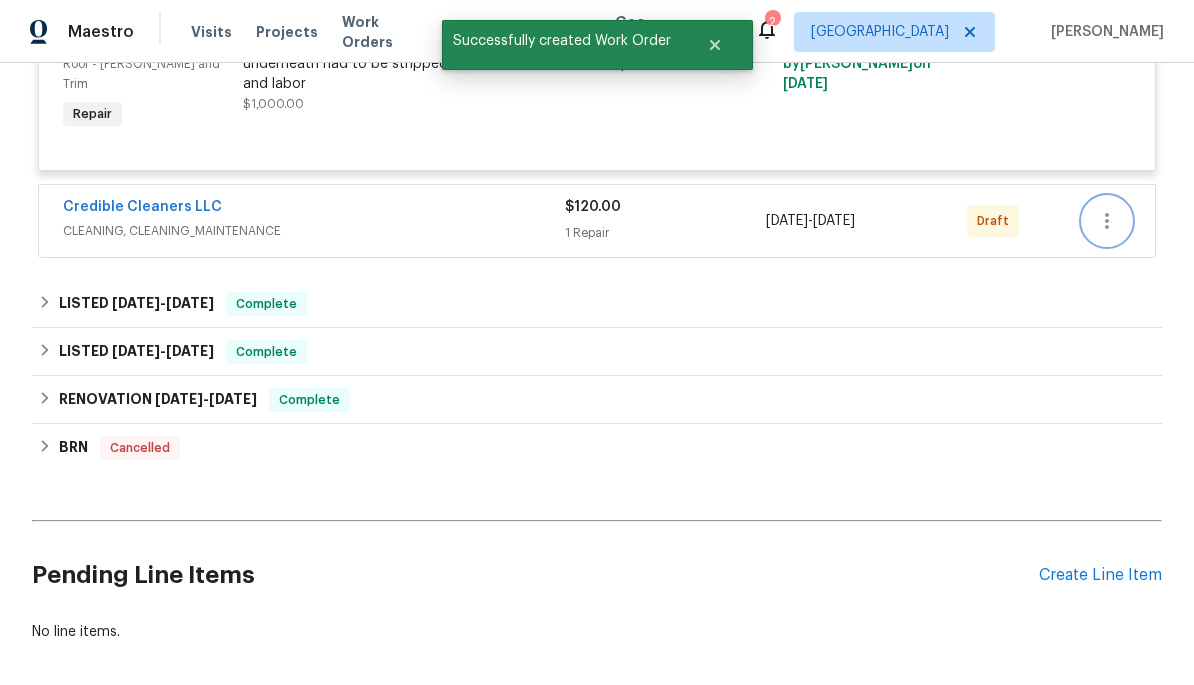click 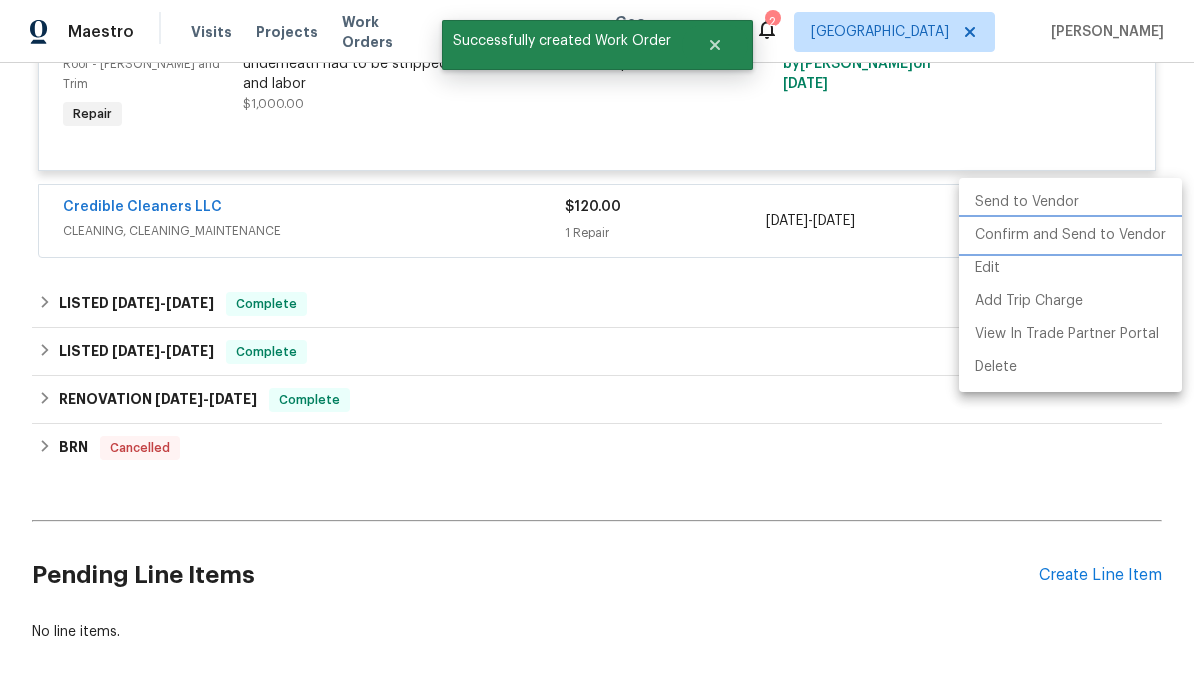 click on "Confirm and Send to Vendor" at bounding box center (1070, 235) 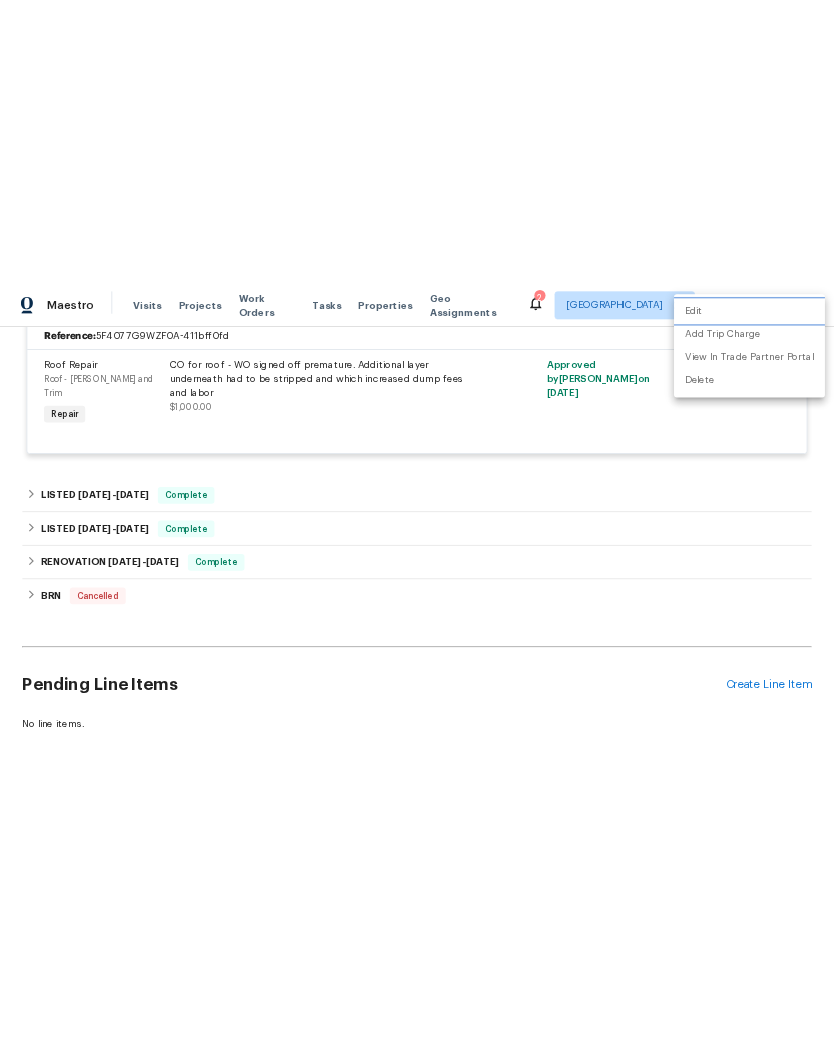 scroll, scrollTop: 408, scrollLeft: 0, axis: vertical 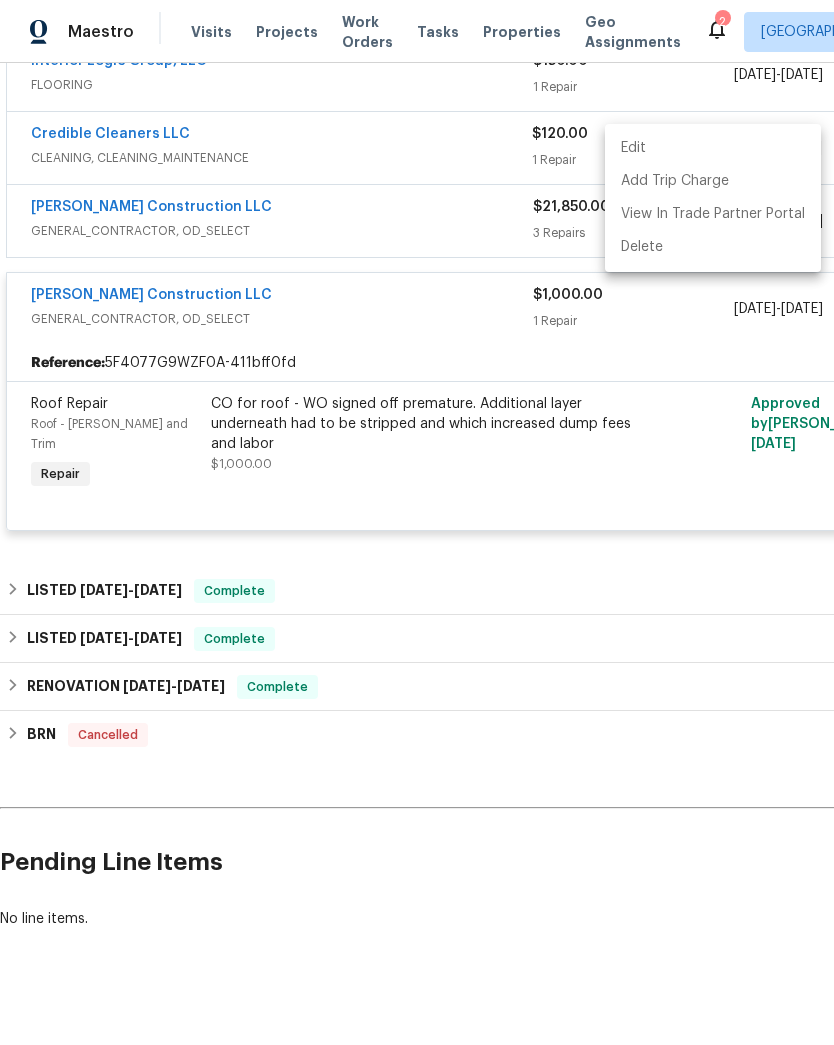 click at bounding box center [417, 522] 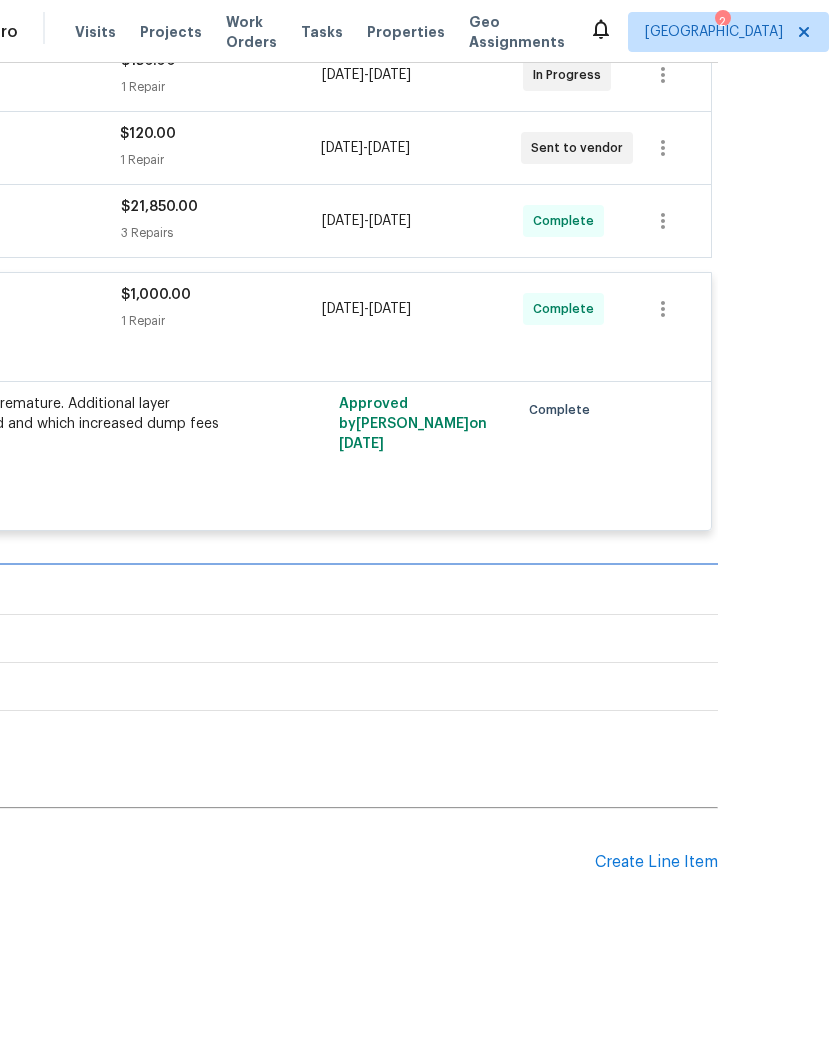 click on "LISTED   6/24/25  -  6/26/25 Complete" at bounding box center [153, 591] 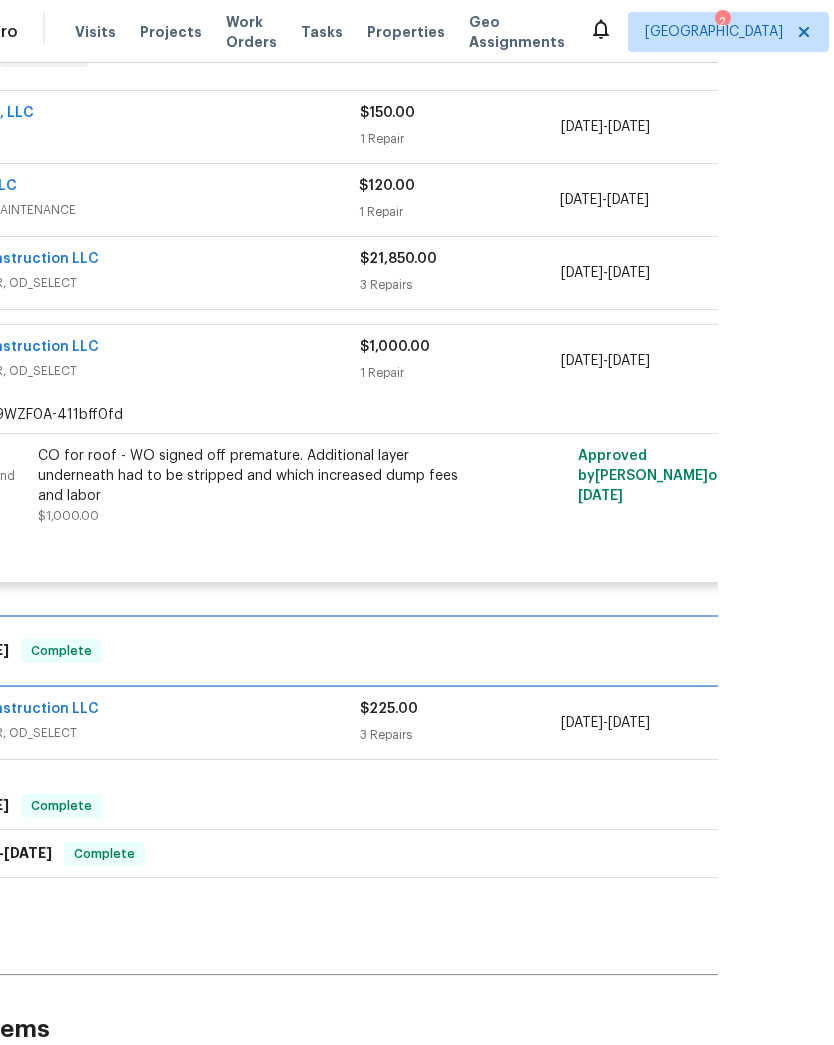 scroll, scrollTop: 349, scrollLeft: 45, axis: both 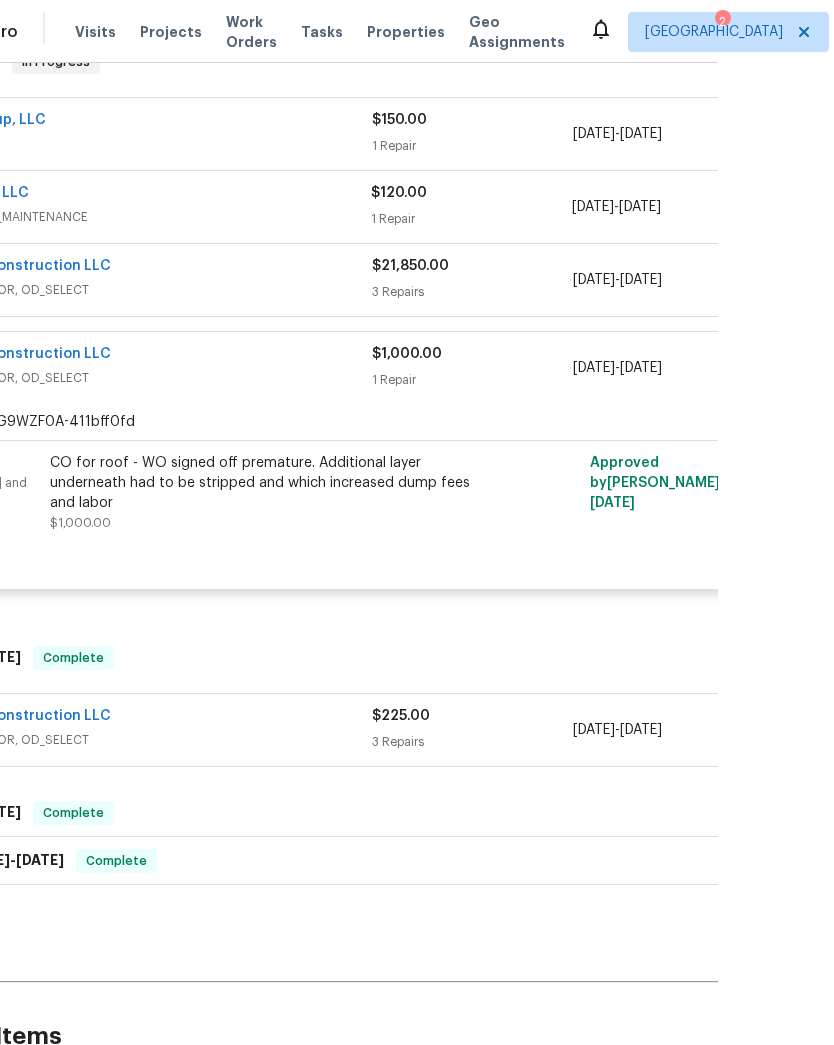 click on "Back to all projects 6923 SE Nehalem St, Portland, OR 97206 4 Beds | 1 Baths | Total: 1136 ft² | Above Grade: 1136 ft² | Basement Finished: N/A | 1950 Not seen today Mark Seen Actions Last Visit Date 7/16/2025  by  Karen Mattingley   Project Listed   6/26/2025  -  7/18/2025 In Progress Visits Work Orders Maintenance Notes Condition Adjustments Costs Photos Floor Plans Cases LISTED   6/26/25  -  7/18/25 In Progress Interior Logic Group, LLC FLOORING $150.00 1 Repair 7/10/2025  -  7/15/2025 In Progress Credible Cleaners LLC CLEANING, CLEANING_MAINTENANCE $120.00 1 Repair 7/17/2025  -  7/18/2025 Sent to vendor Bowen Construction LLC GENERAL_CONTRACTOR, OD_SELECT $21,850.00 3 Repairs 6/26/2025  -  7/4/2025 Complete Bowen Construction LLC GENERAL_CONTRACTOR, OD_SELECT $1,000.00 1 Repair 7/15/2025  -  7/15/2025 Complete Reference:  5F4077G9WZF0A-411bff0fd Roof Repair Roof - Eaves and Trim Repair $1,000.00 Approved by  Karen Mattingley  on   7/15/2025 Complete LISTED   6/24/25  -  6/26/25 Complete $225.00  -  Paid" at bounding box center [404, 428] 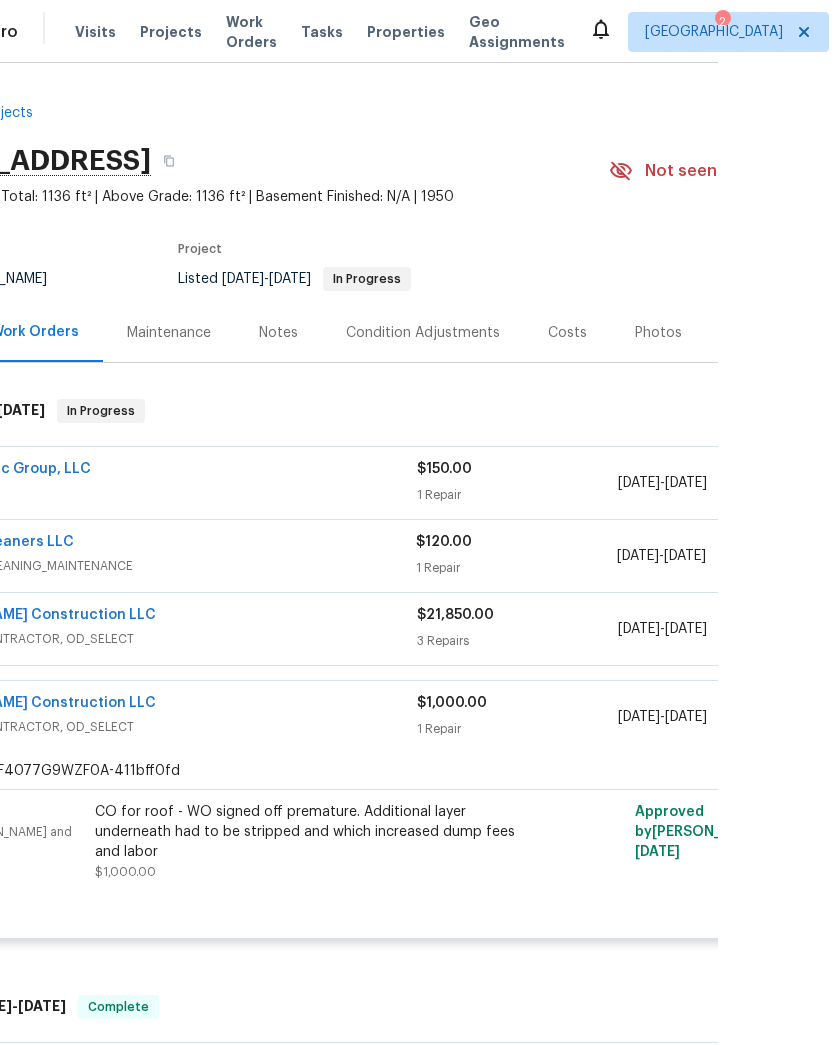 scroll, scrollTop: 0, scrollLeft: 0, axis: both 